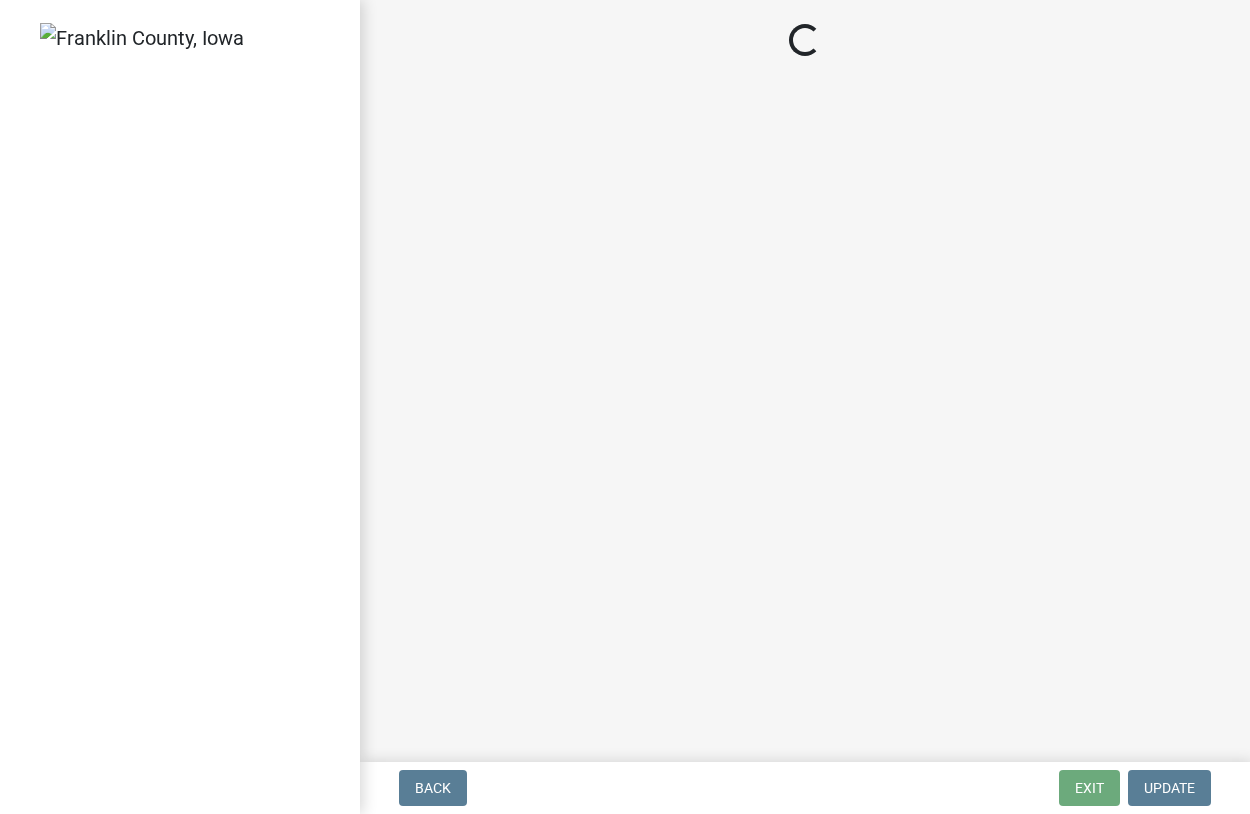 scroll, scrollTop: 0, scrollLeft: 0, axis: both 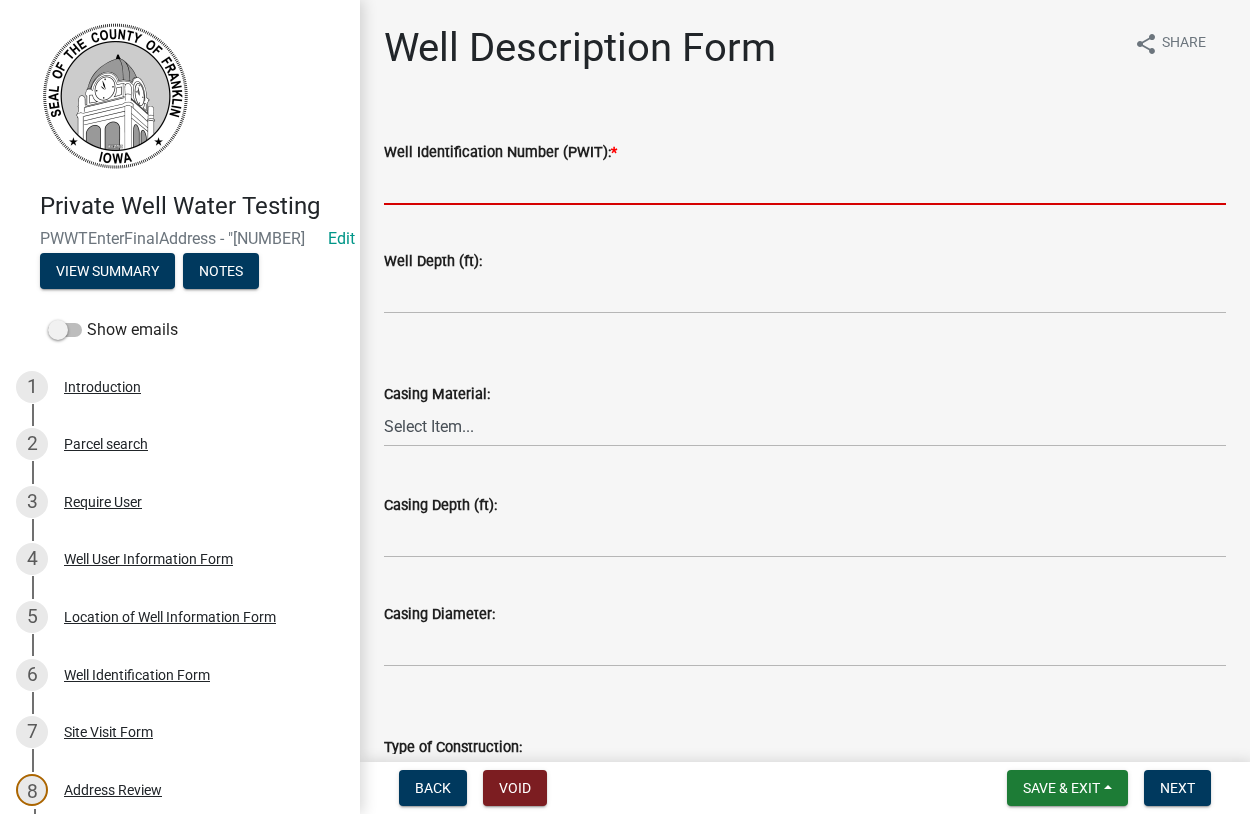 click on "Well Identification Number (PWIT):  *" at bounding box center (805, 184) 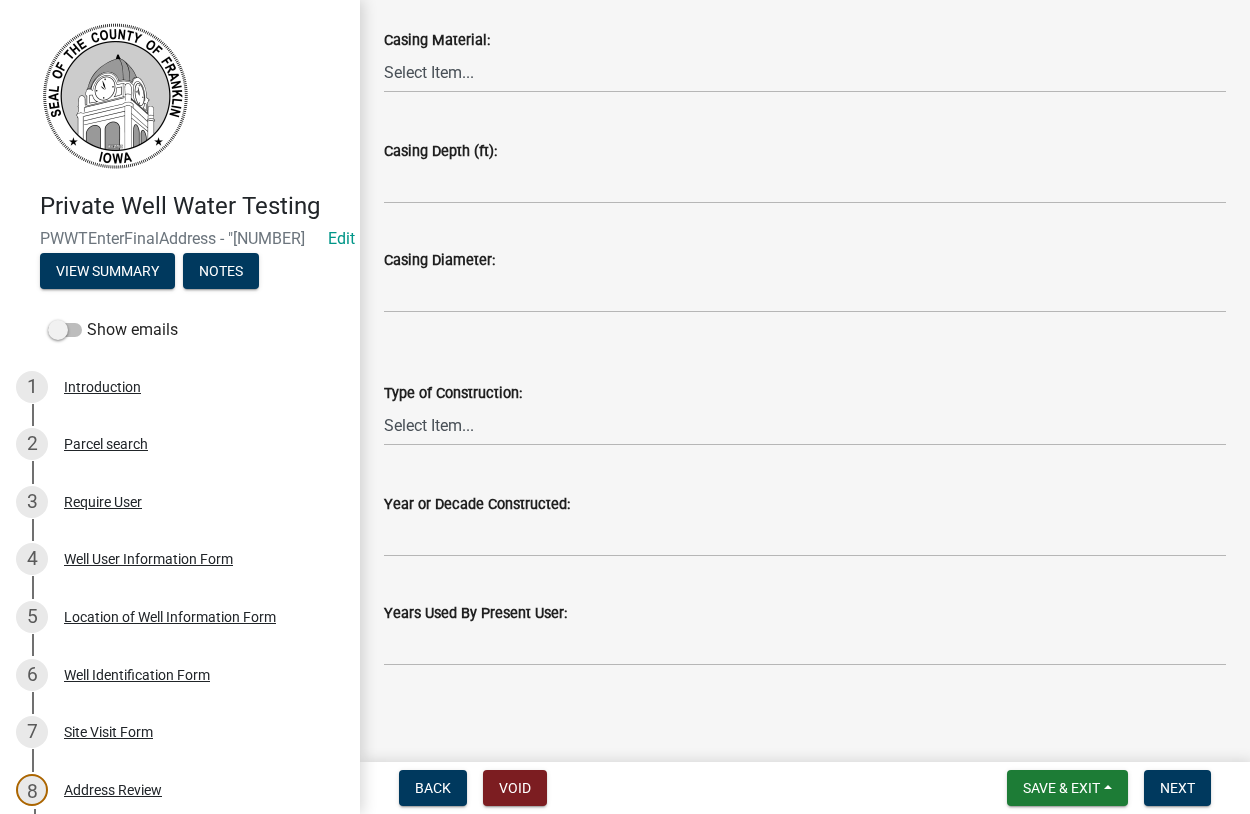 scroll, scrollTop: 360, scrollLeft: 0, axis: vertical 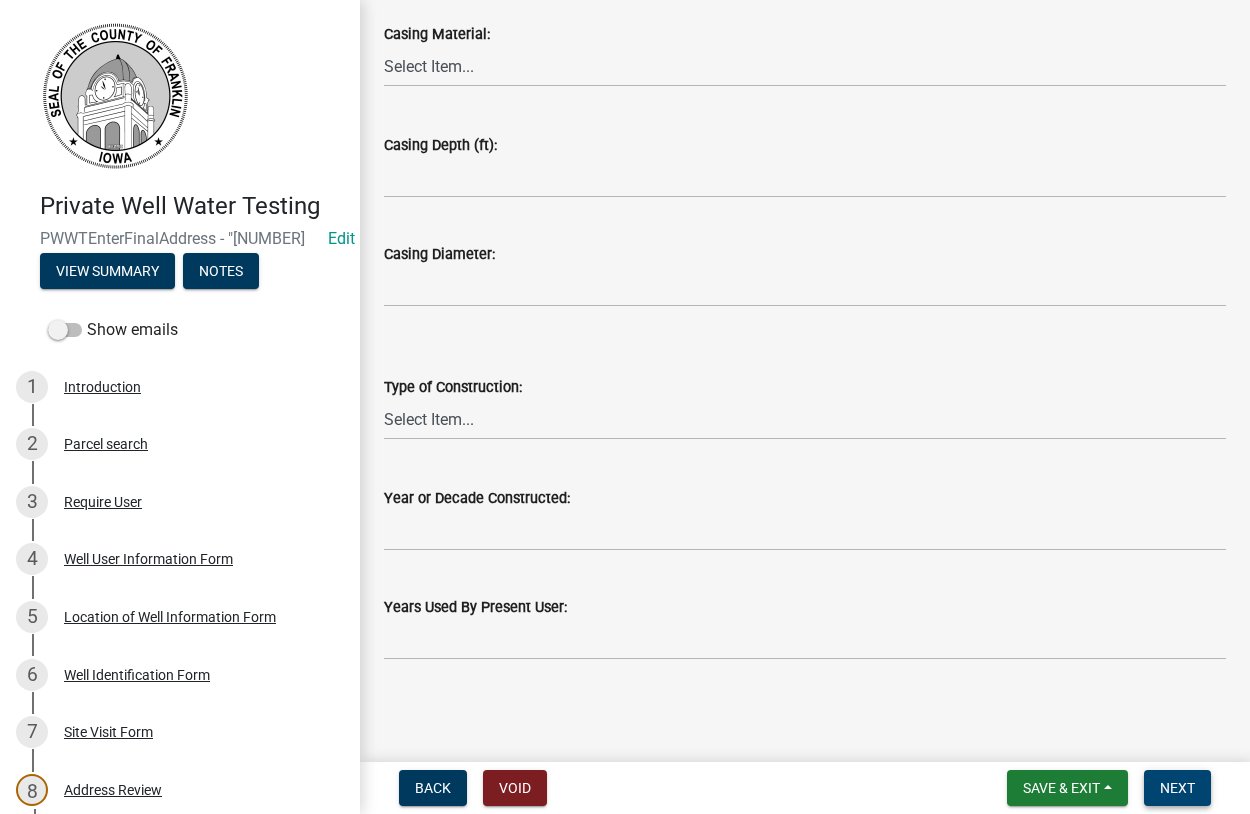 type on "[NUMBER]" 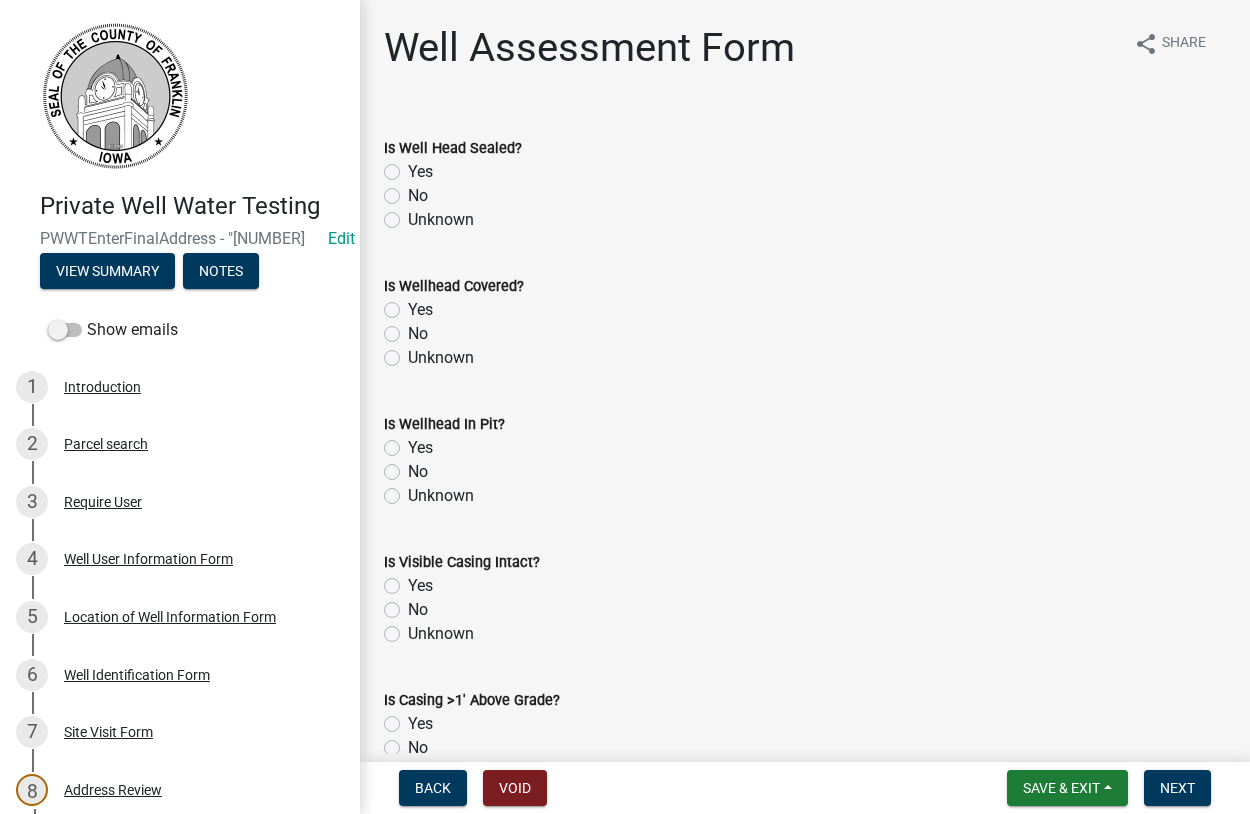 click on "Unknown" 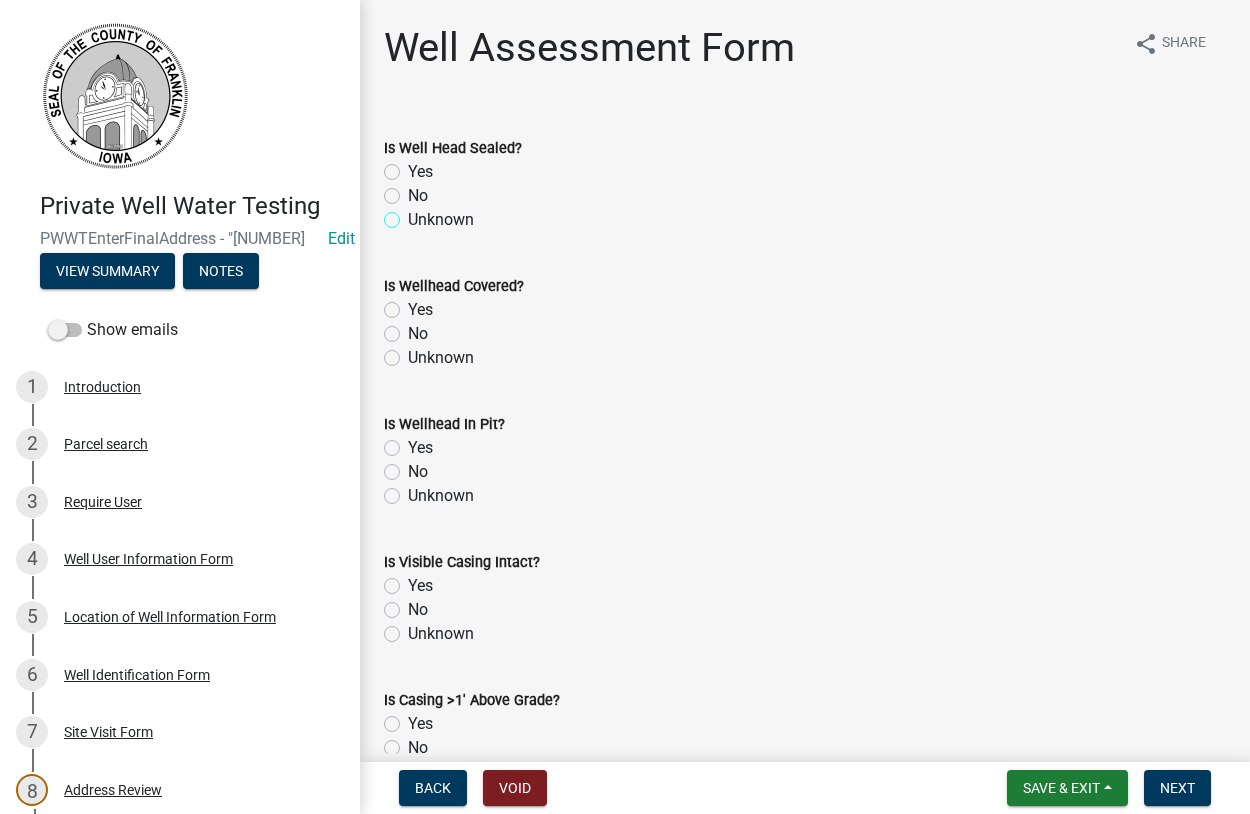 click on "Unknown" at bounding box center (414, 214) 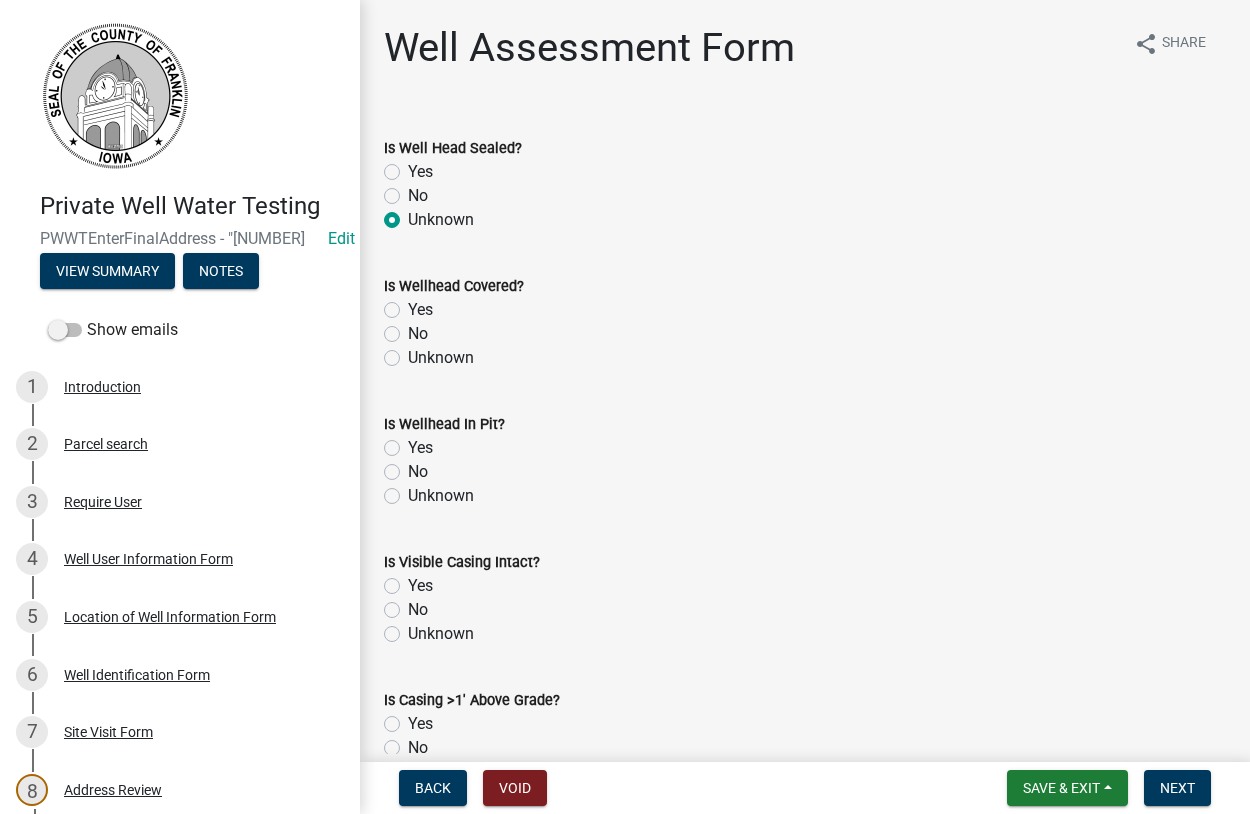 radio on "true" 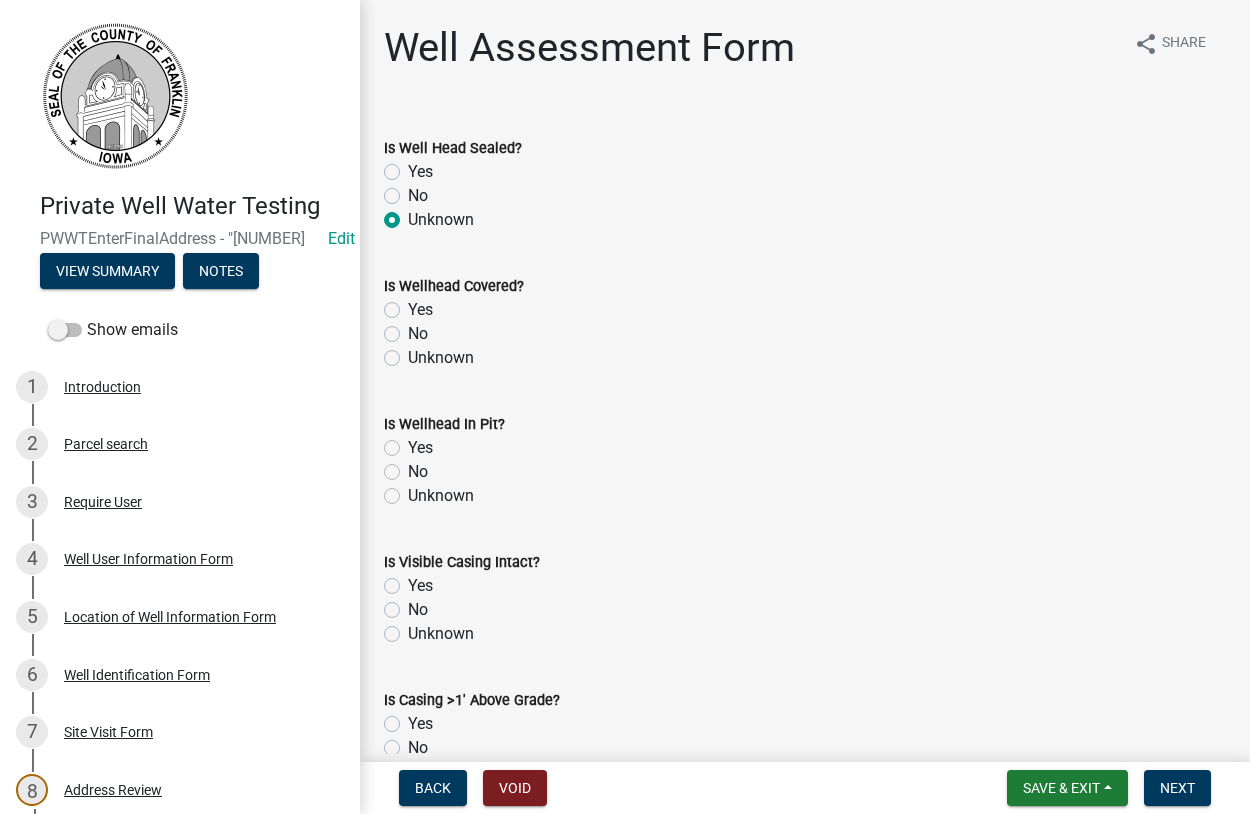 click on "Yes" 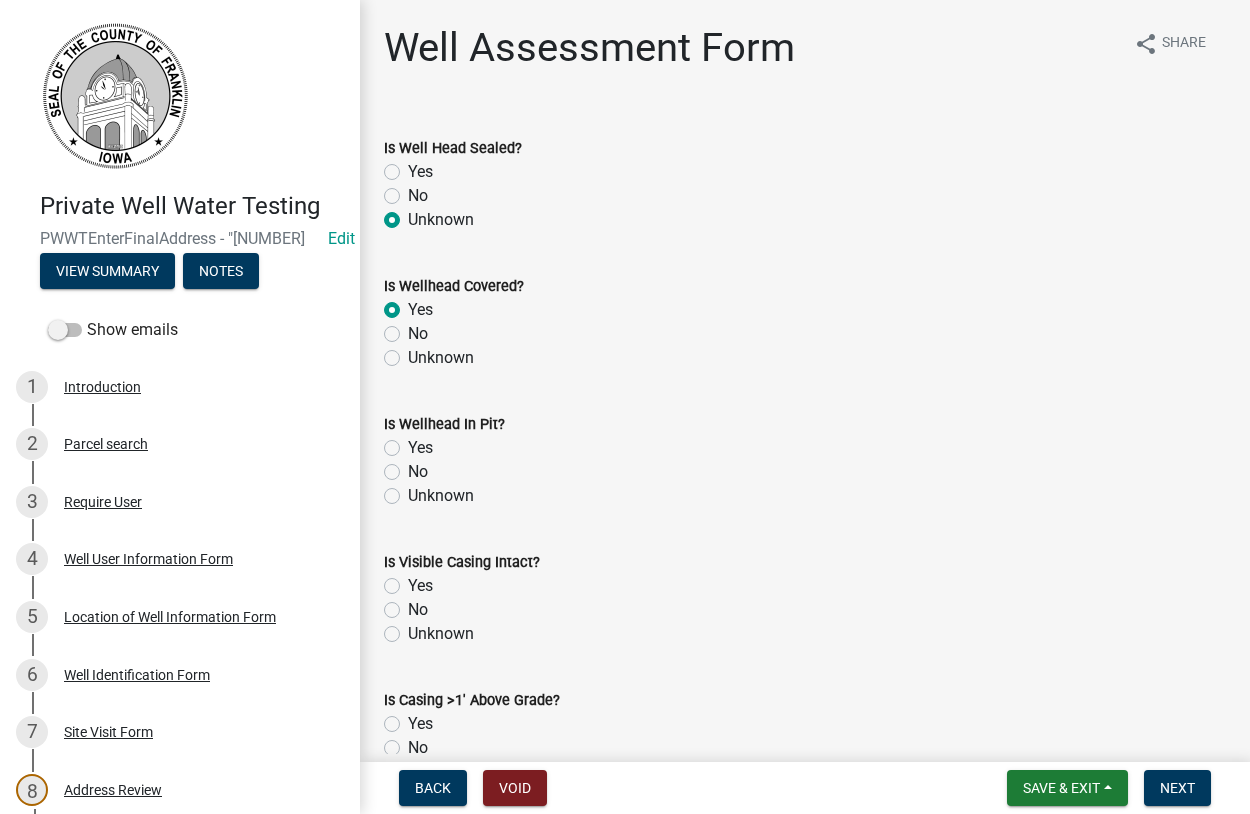 radio on "true" 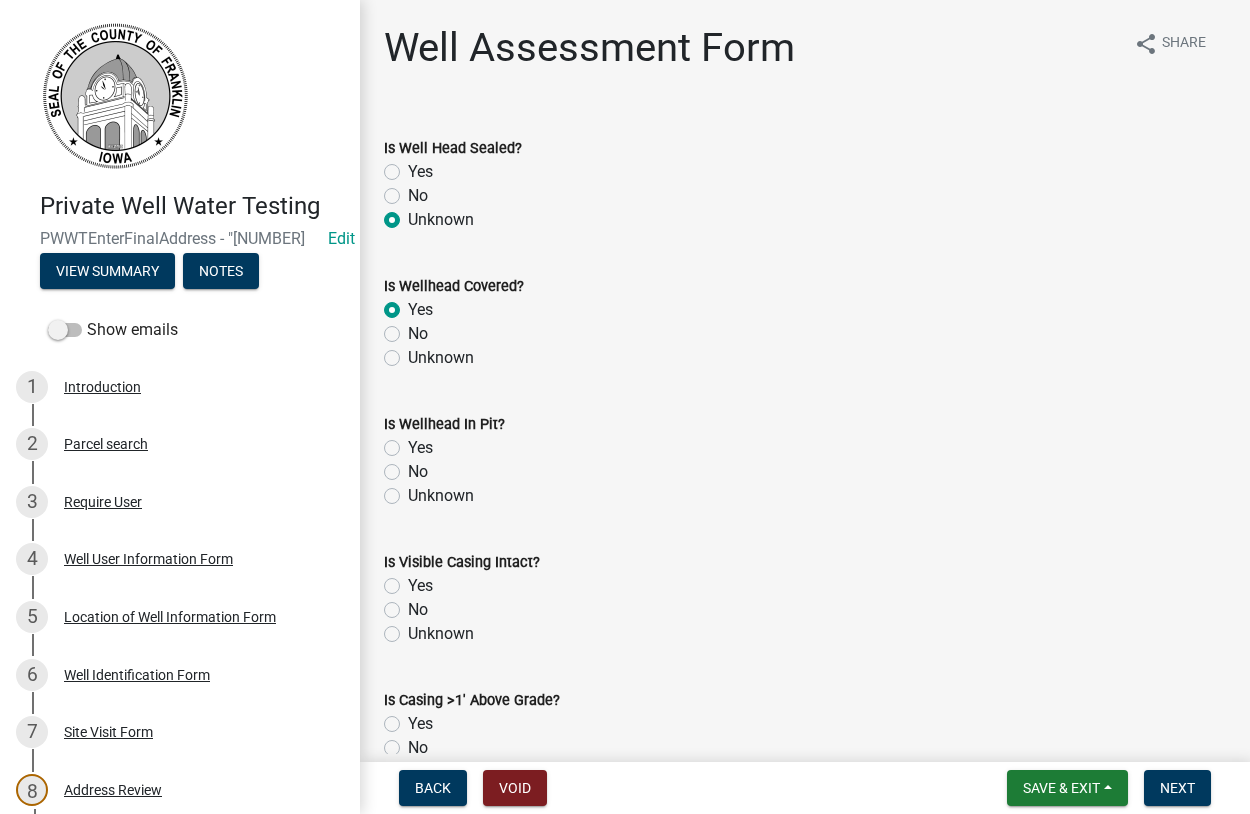 click on "Yes" 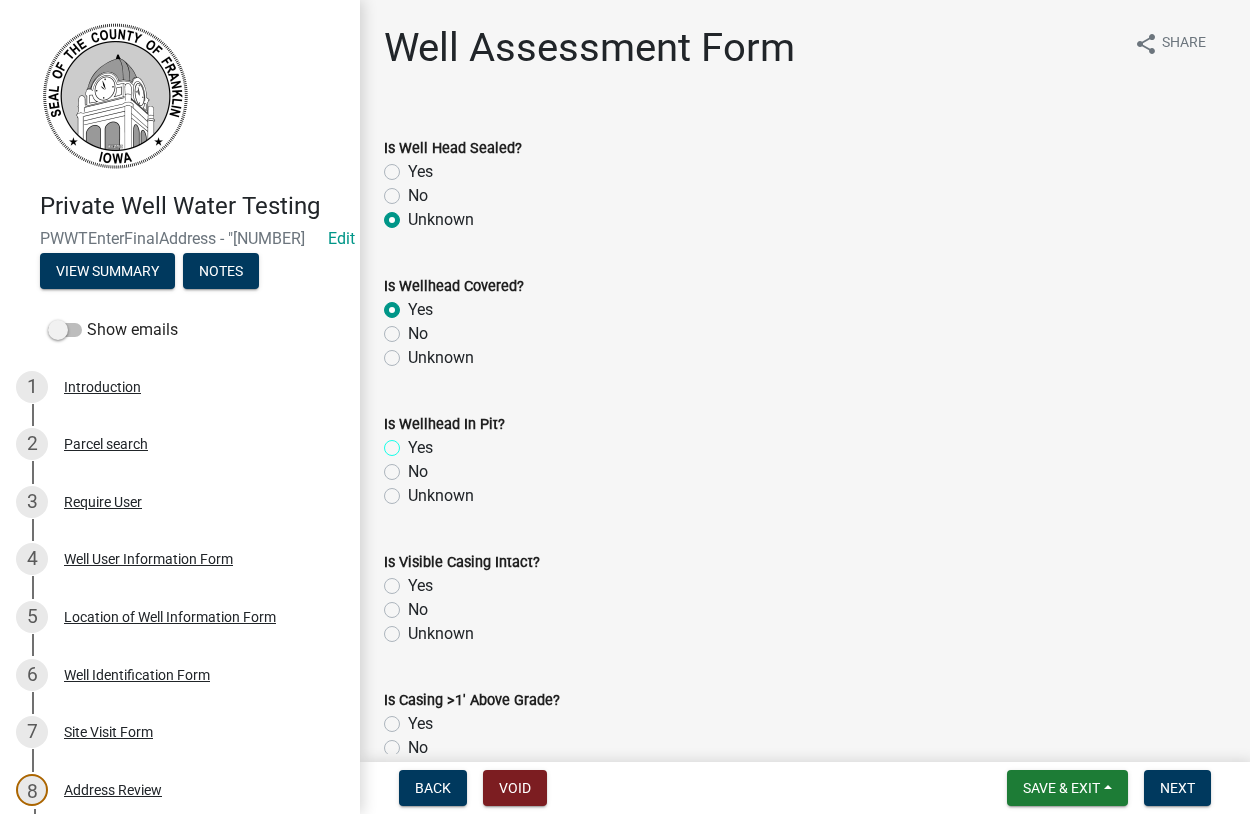 click on "Yes" at bounding box center (414, 442) 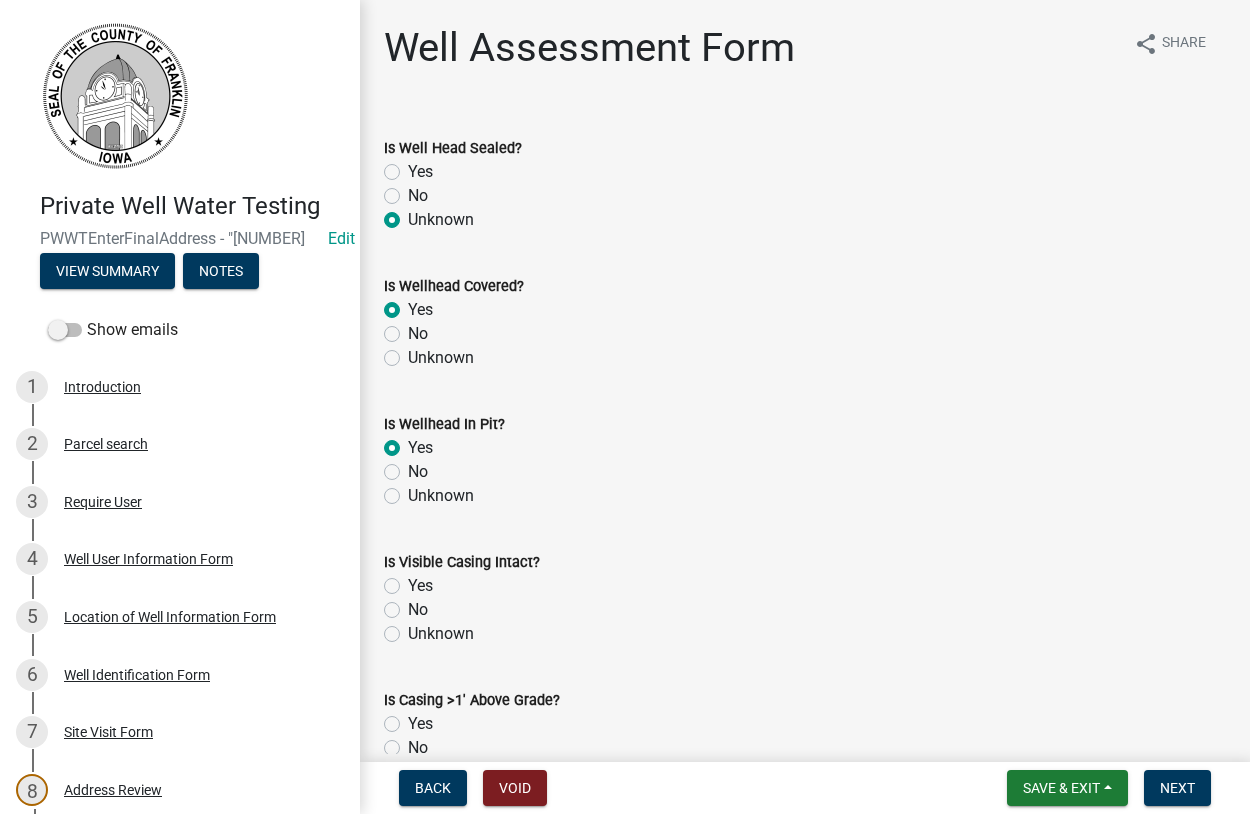 radio on "true" 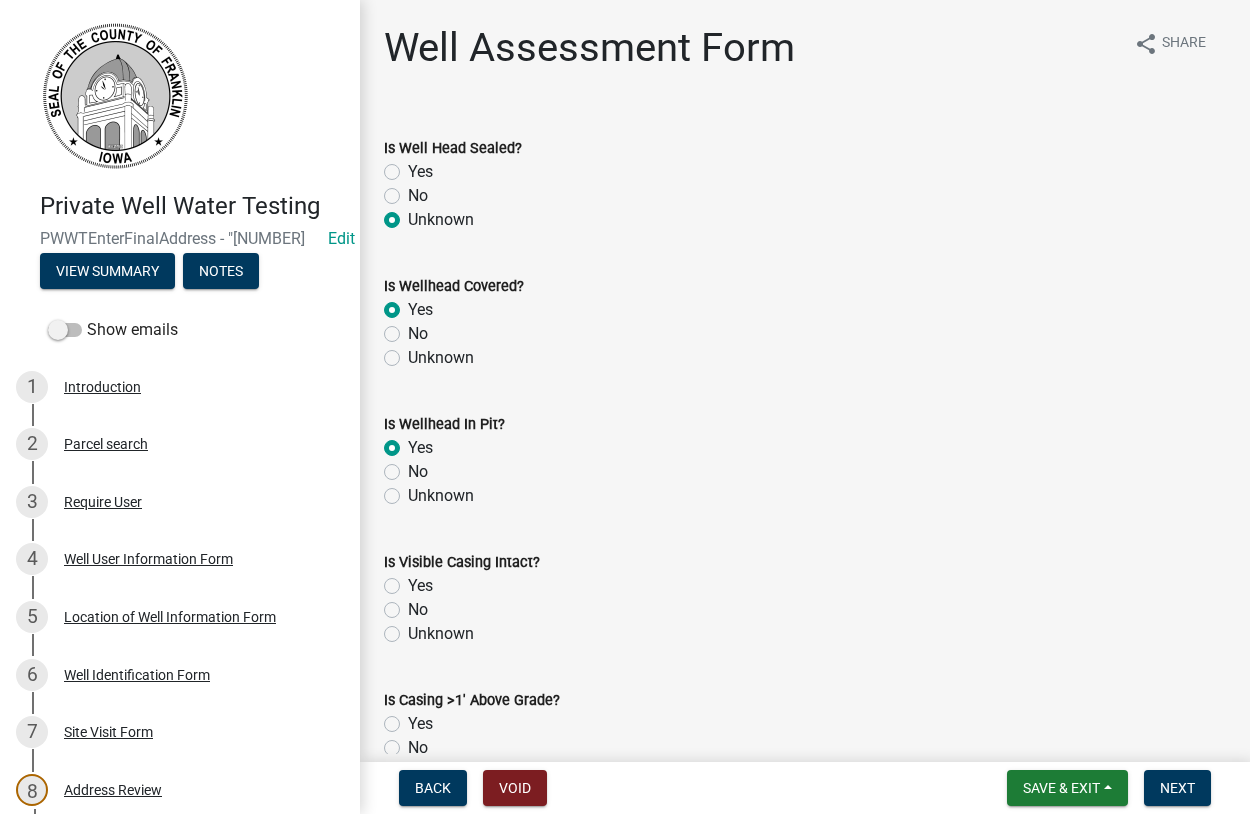 click on "Unknown" 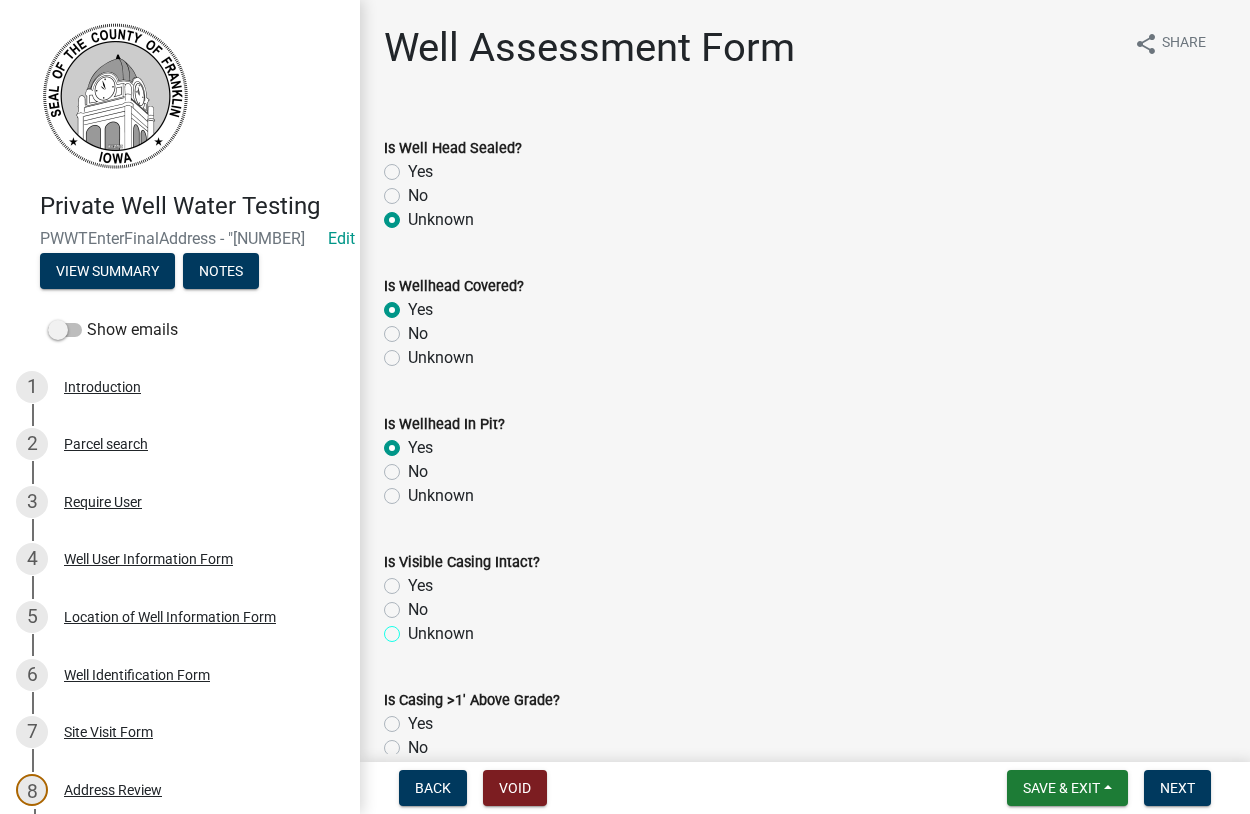 click on "Unknown" at bounding box center (414, 628) 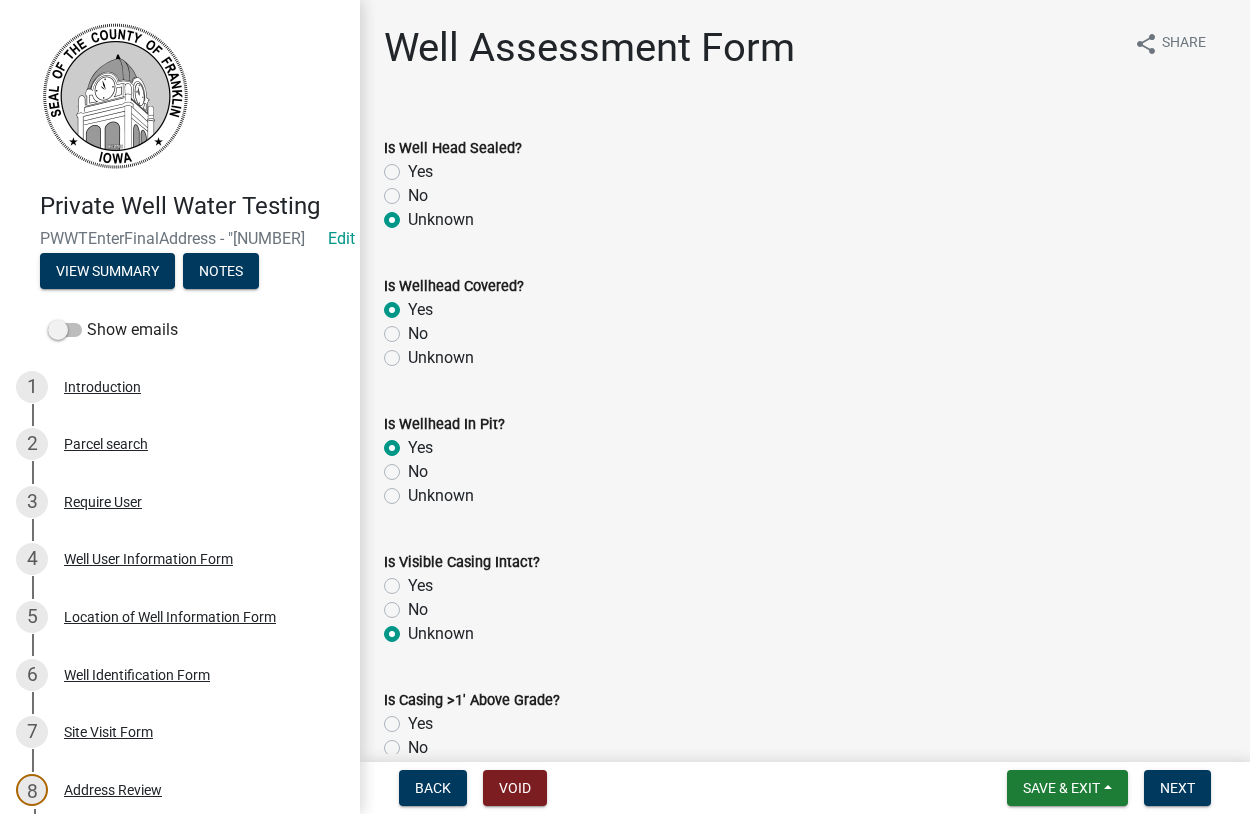 radio on "true" 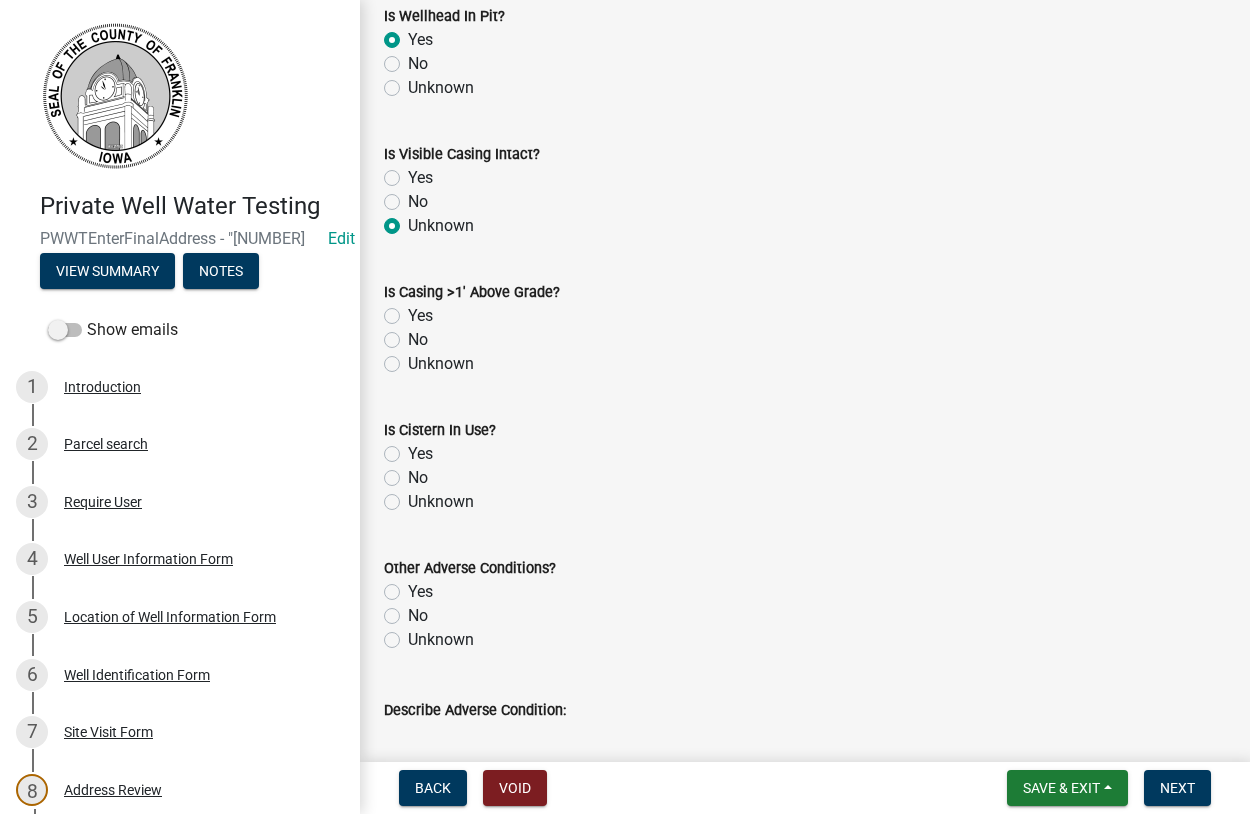 scroll, scrollTop: 570, scrollLeft: 0, axis: vertical 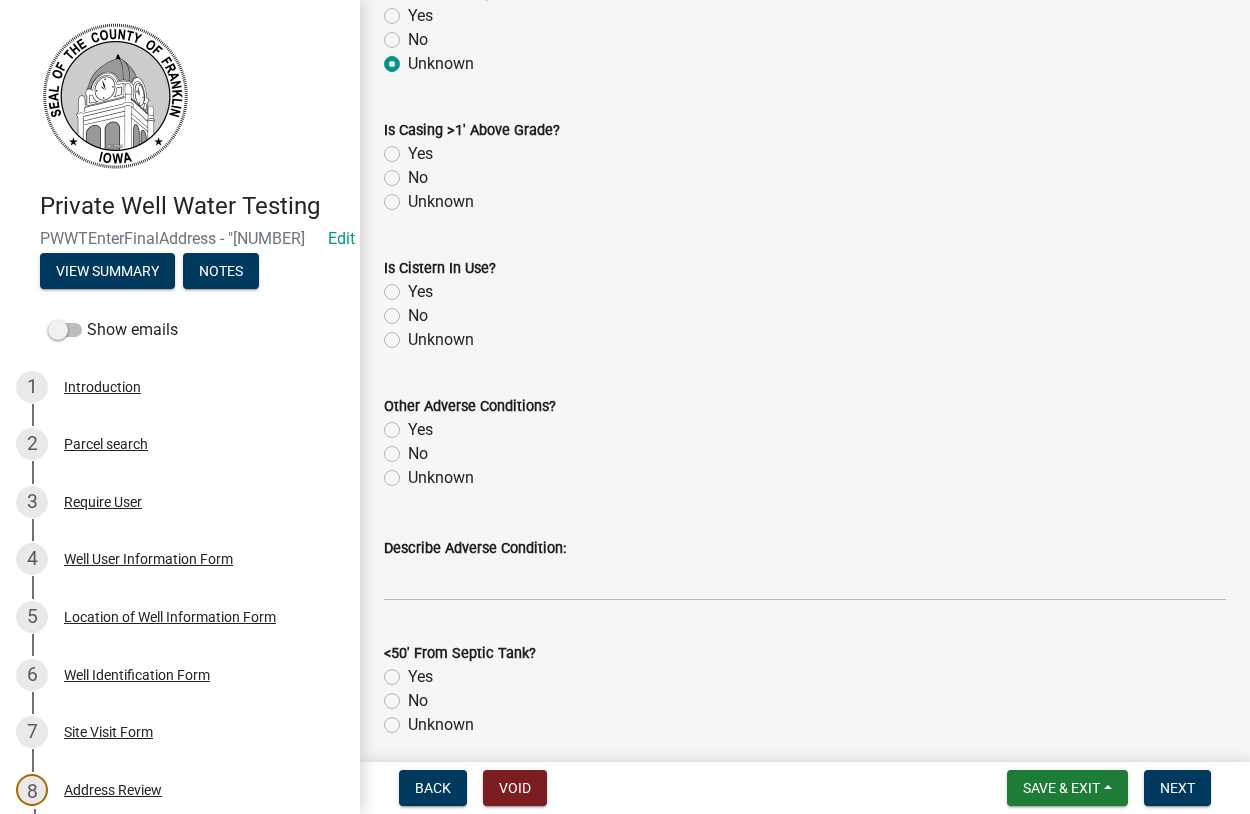 click on "No" 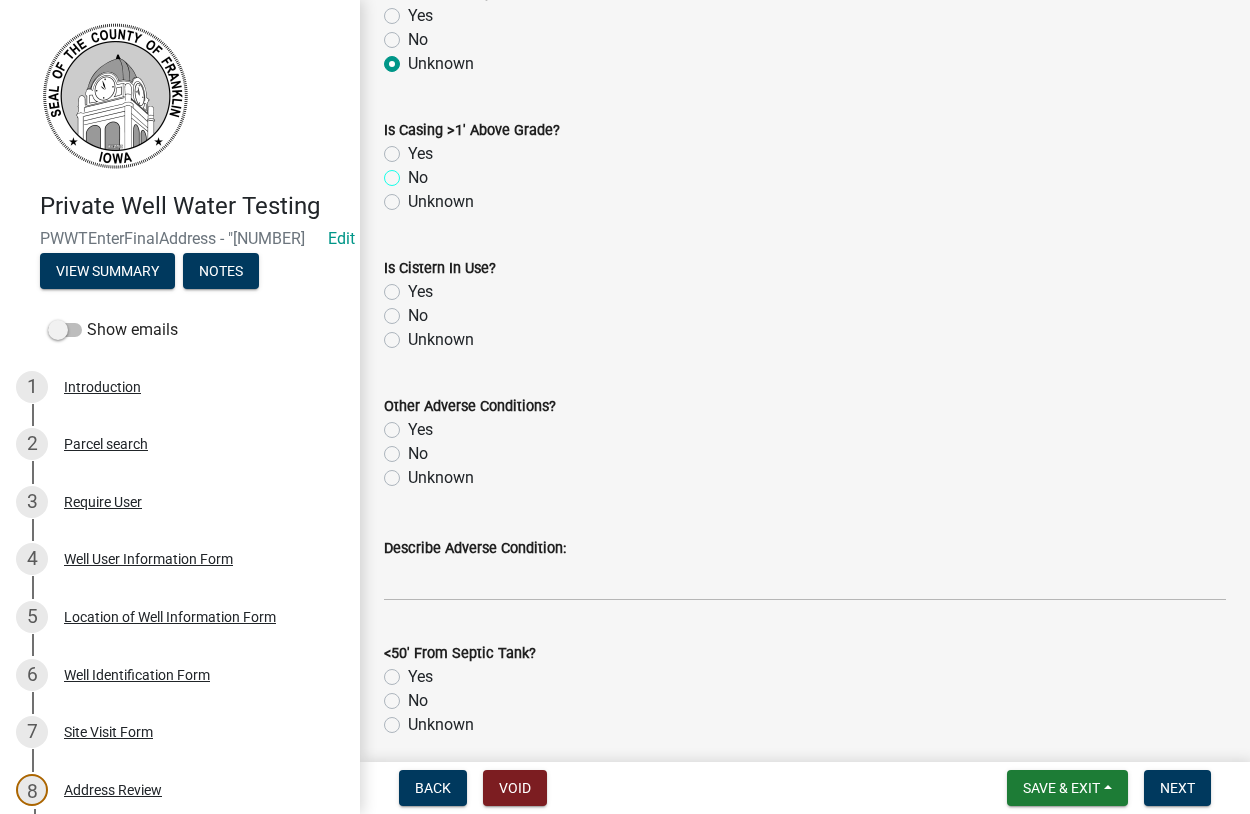 click on "No" at bounding box center [414, 172] 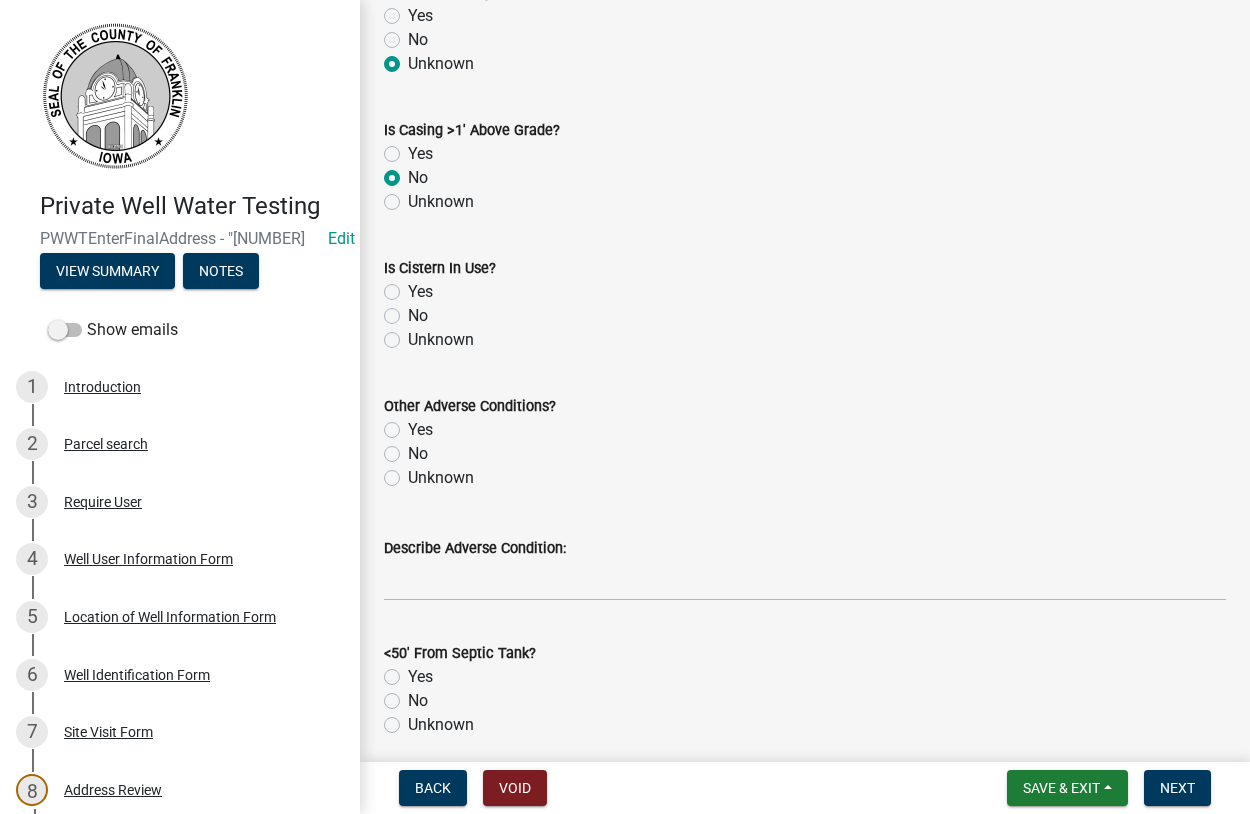 radio on "true" 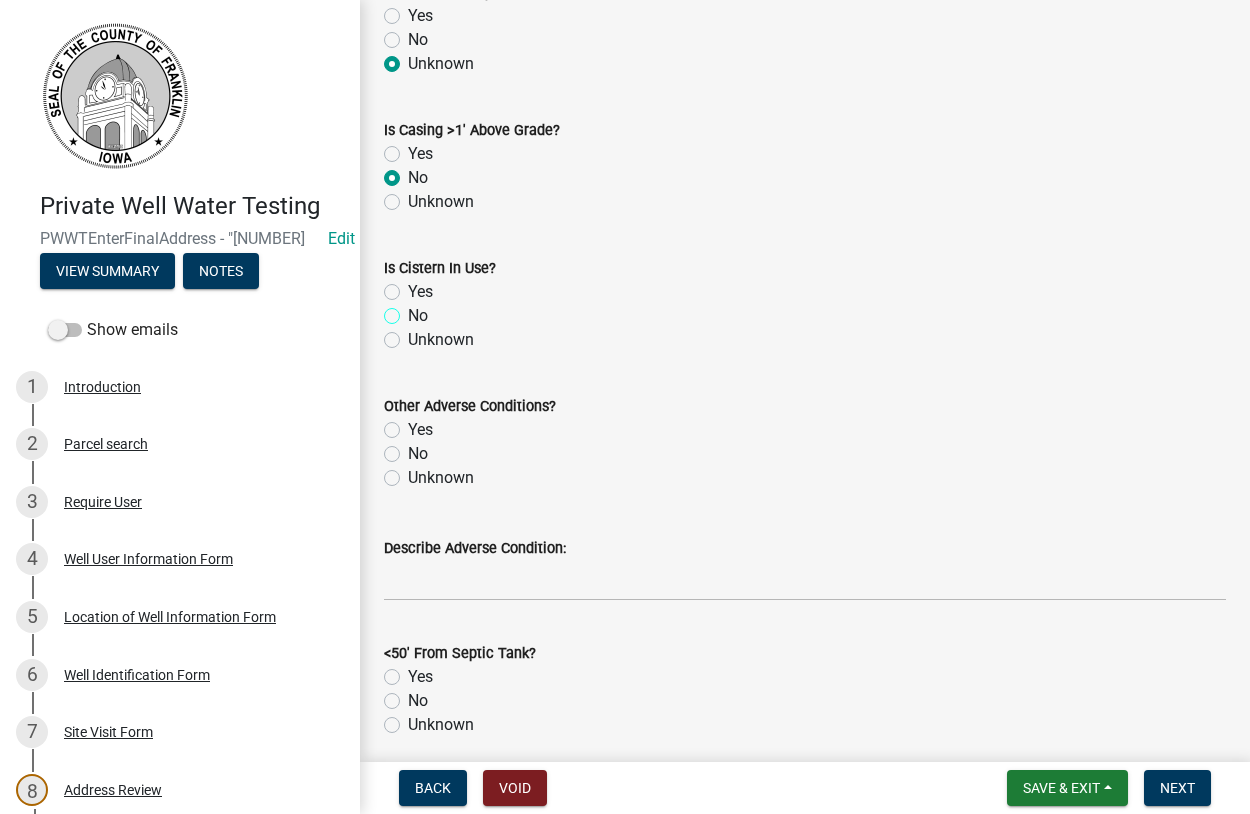 click on "No" at bounding box center [414, 310] 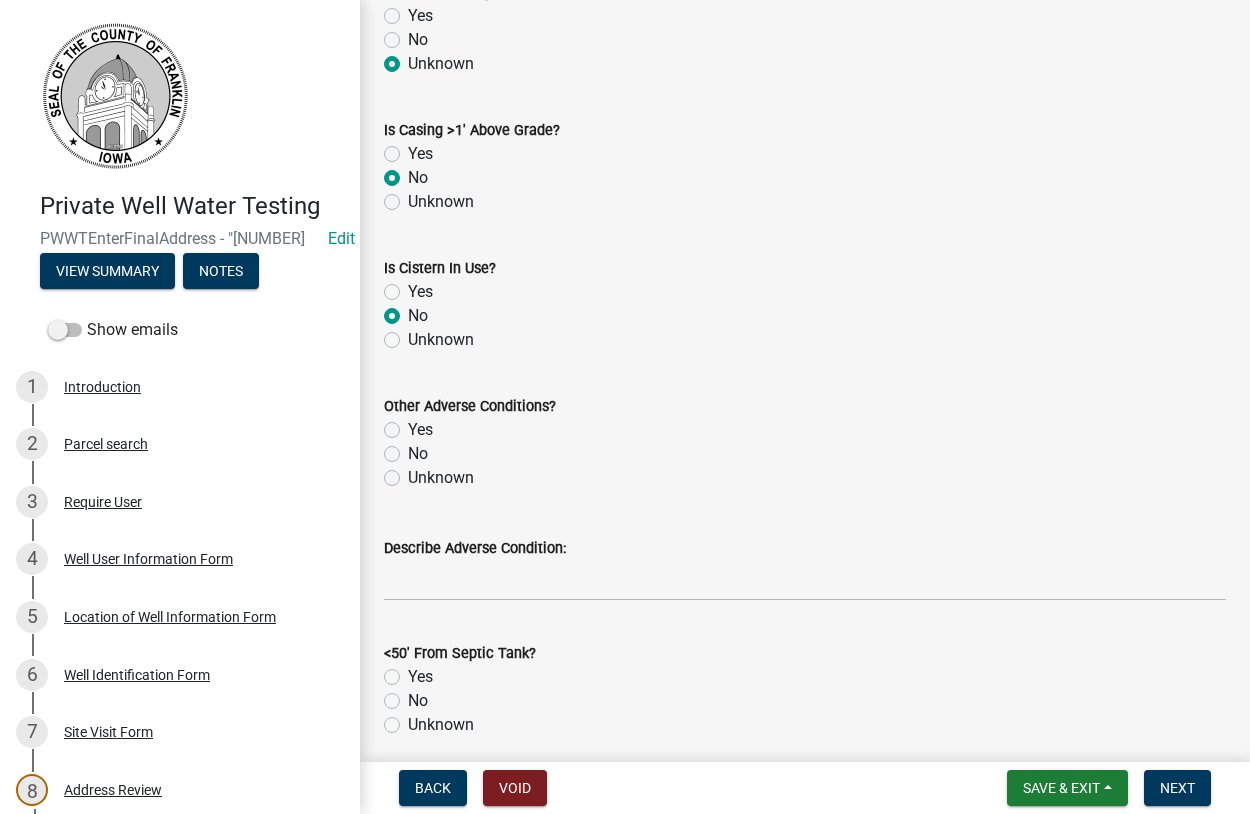 radio on "true" 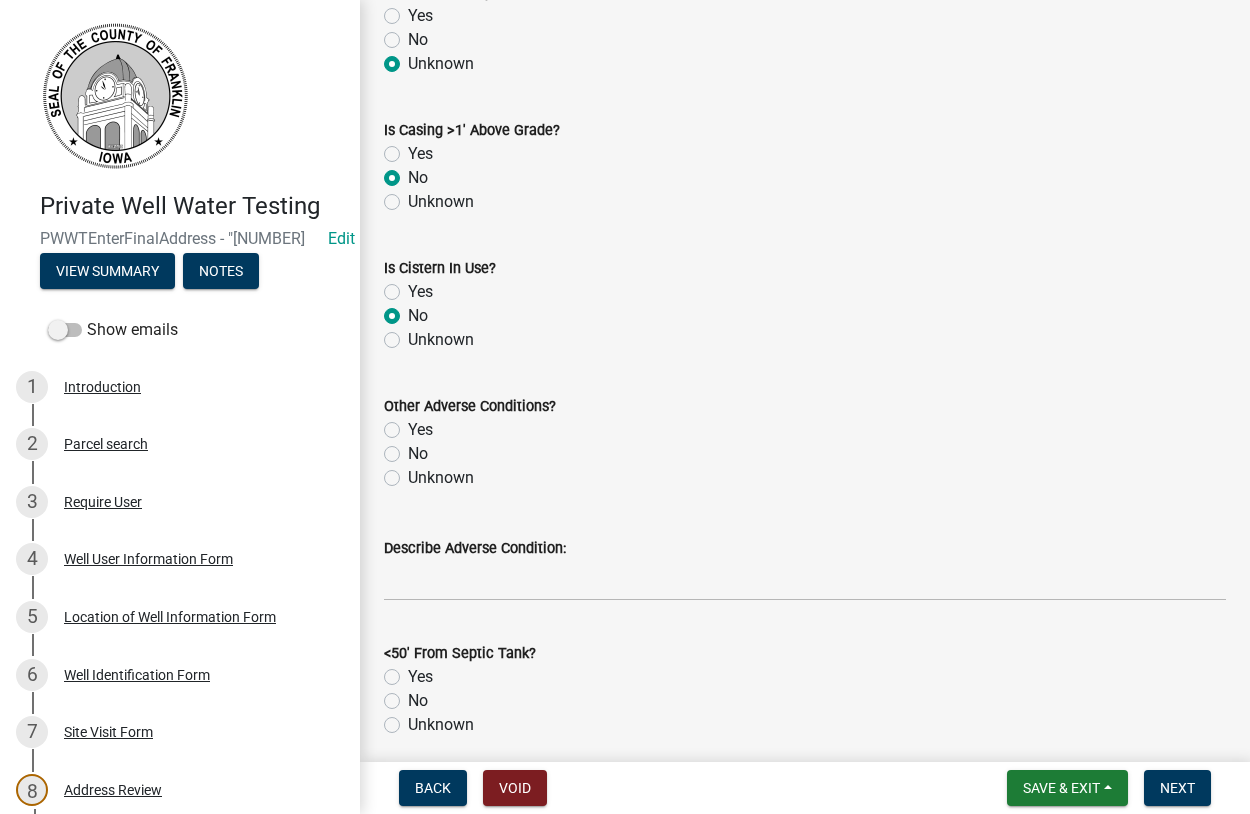 drag, startPoint x: 391, startPoint y: 480, endPoint x: 431, endPoint y: 471, distance: 41 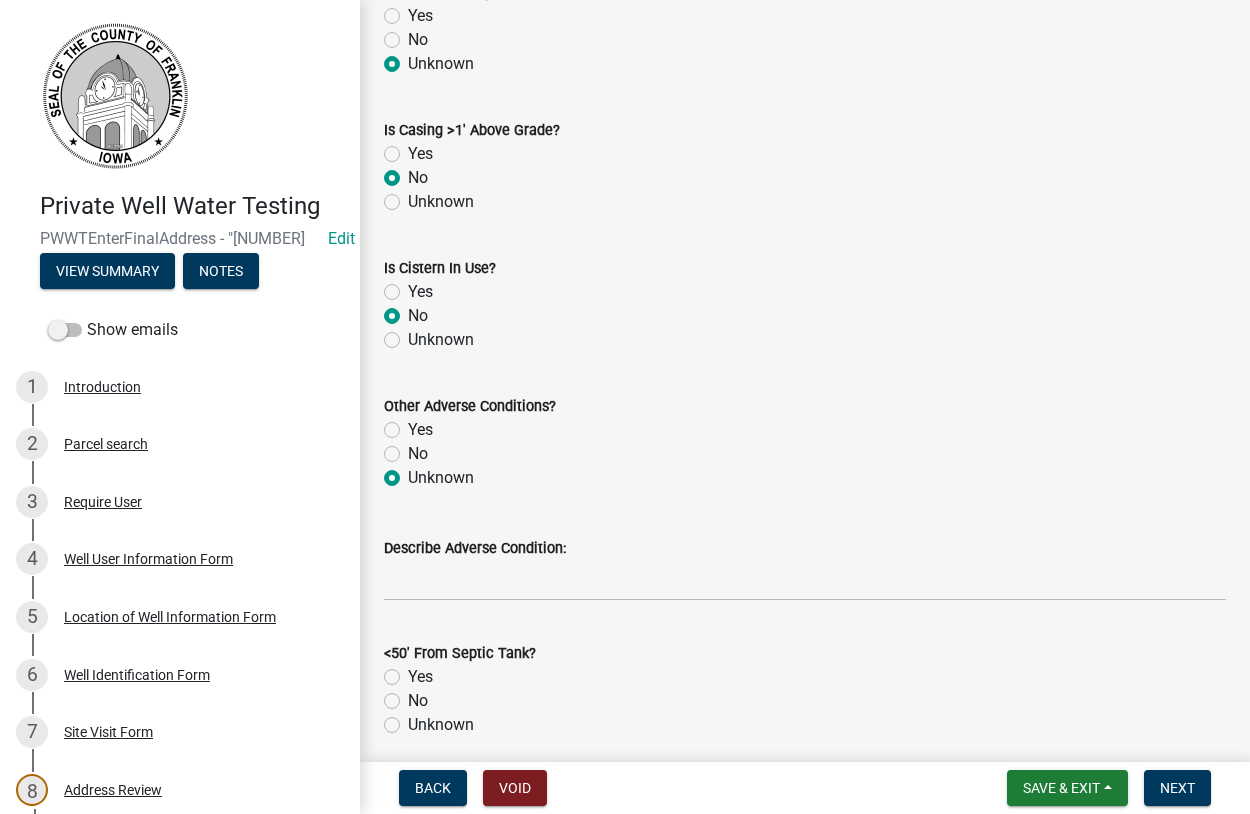 radio on "true" 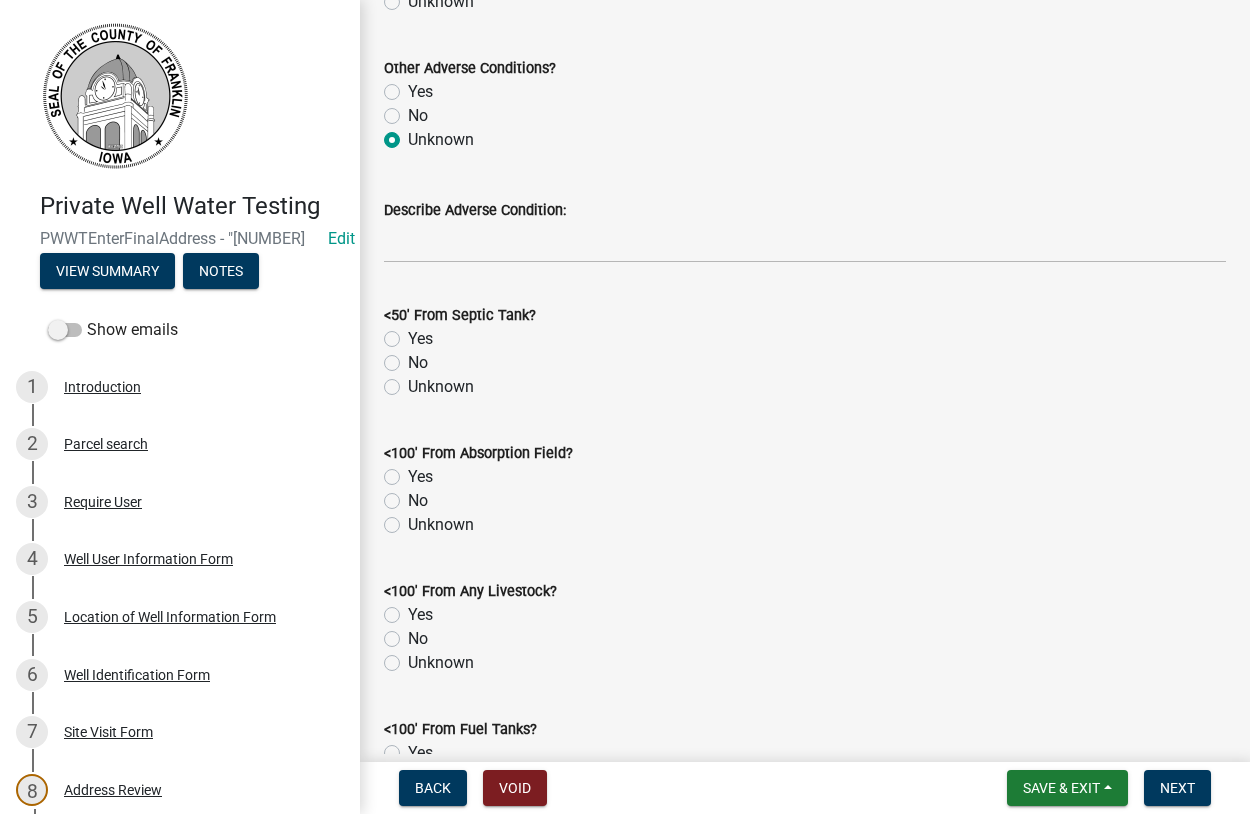 scroll, scrollTop: 912, scrollLeft: 0, axis: vertical 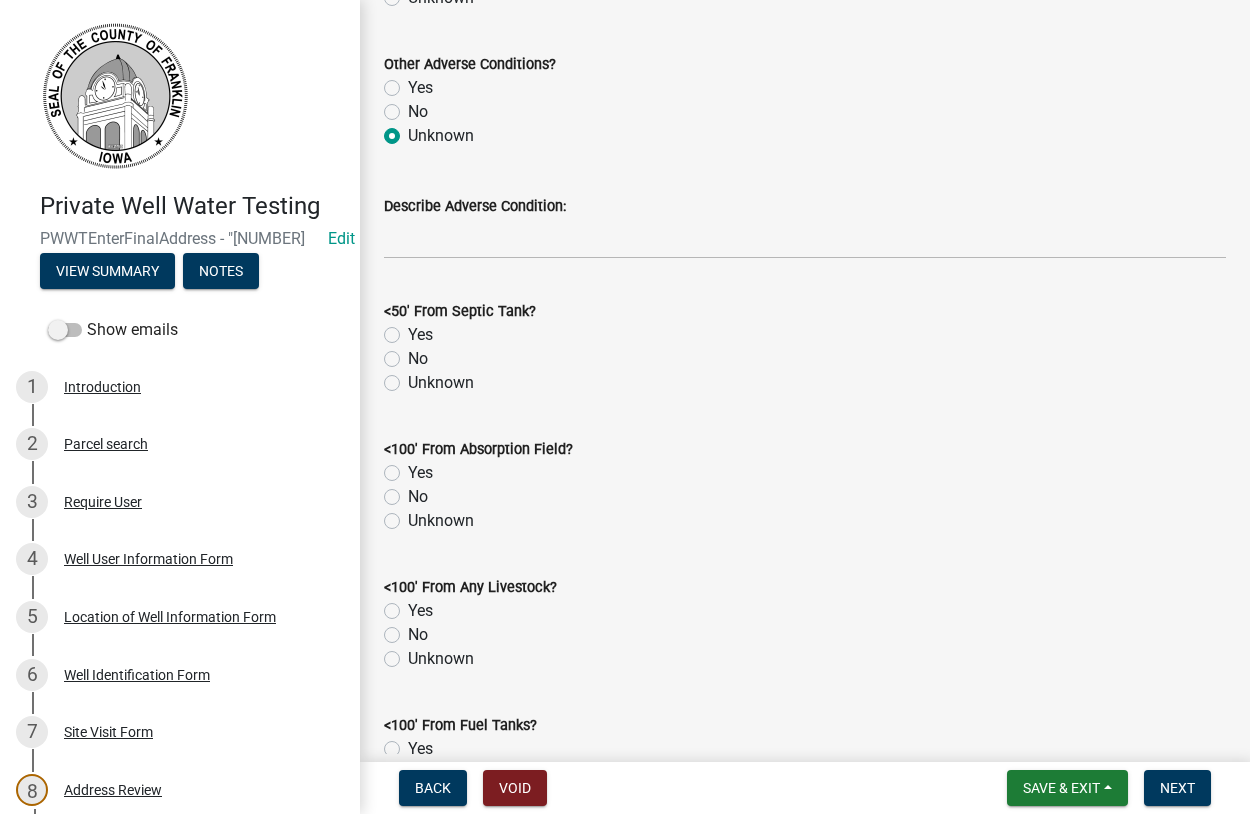 click on "Unknown" 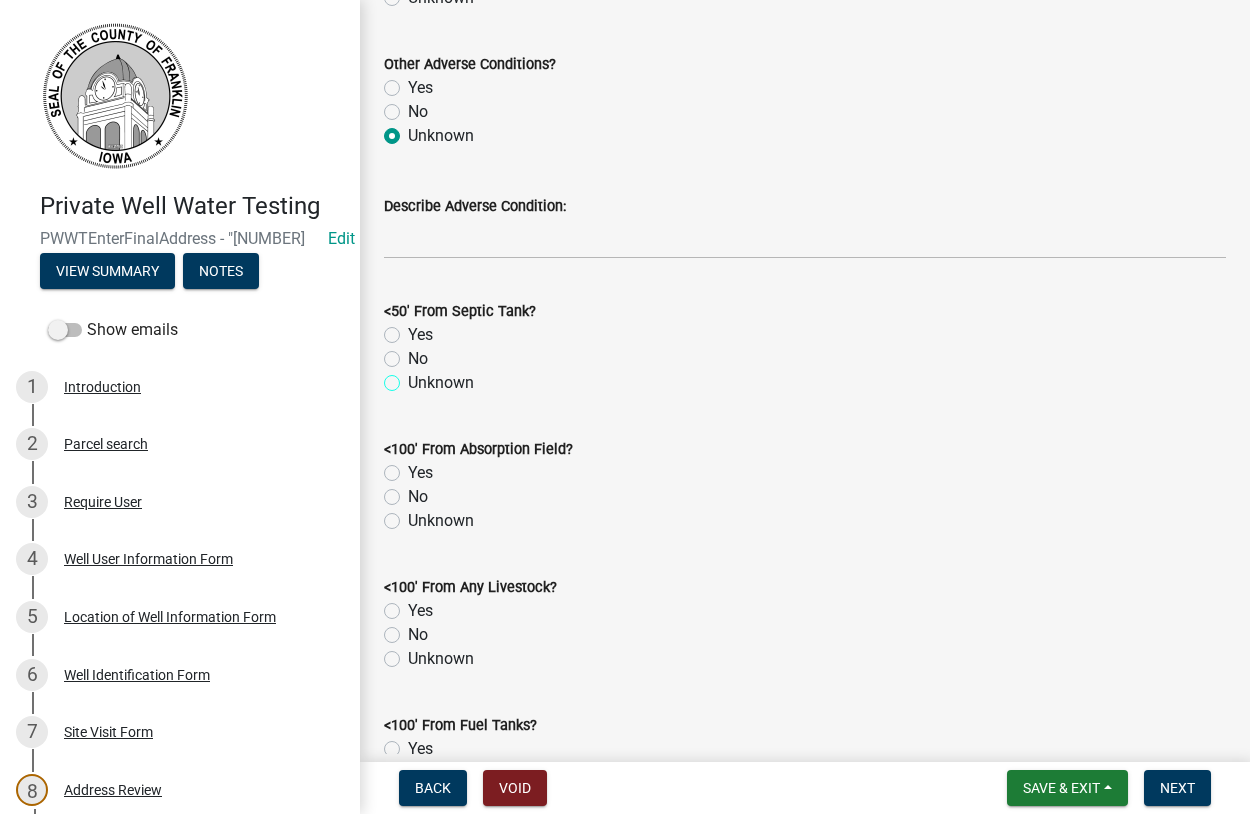 click on "Unknown" at bounding box center (414, 377) 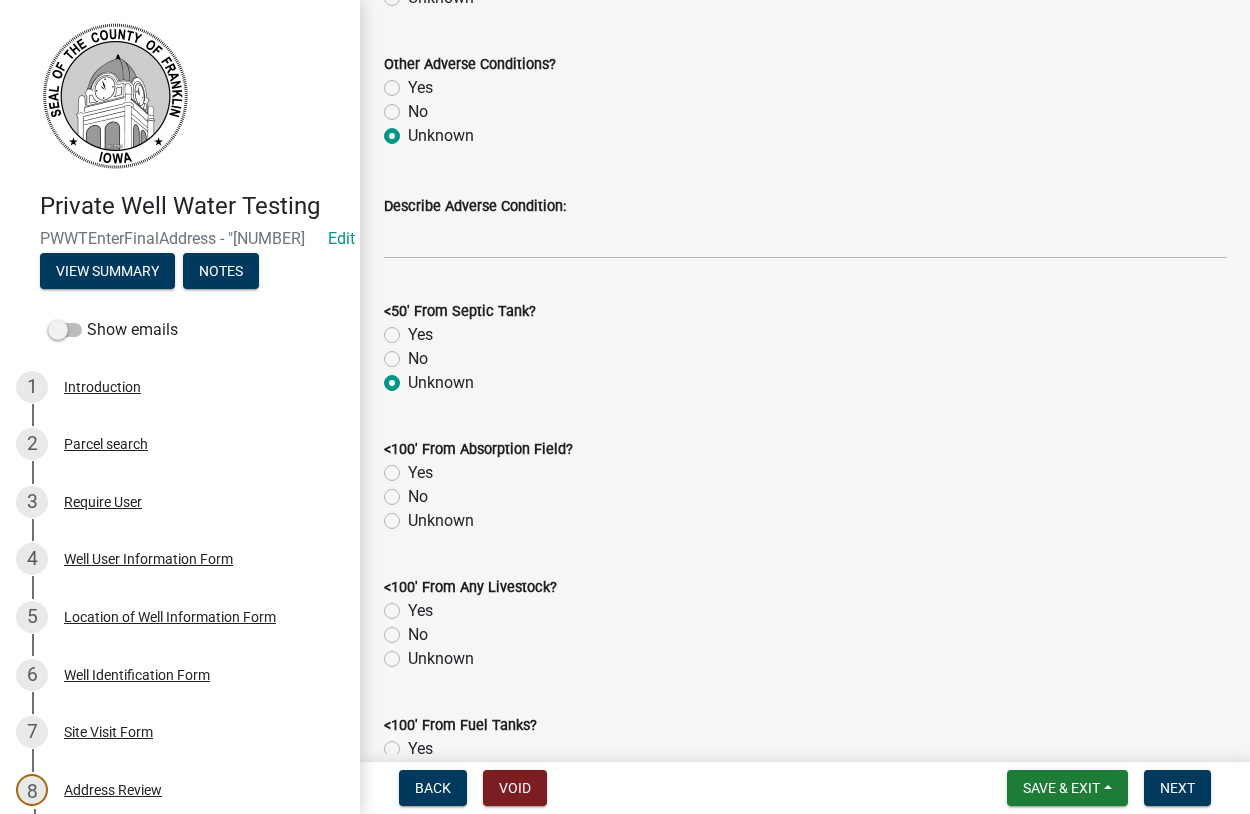 radio on "true" 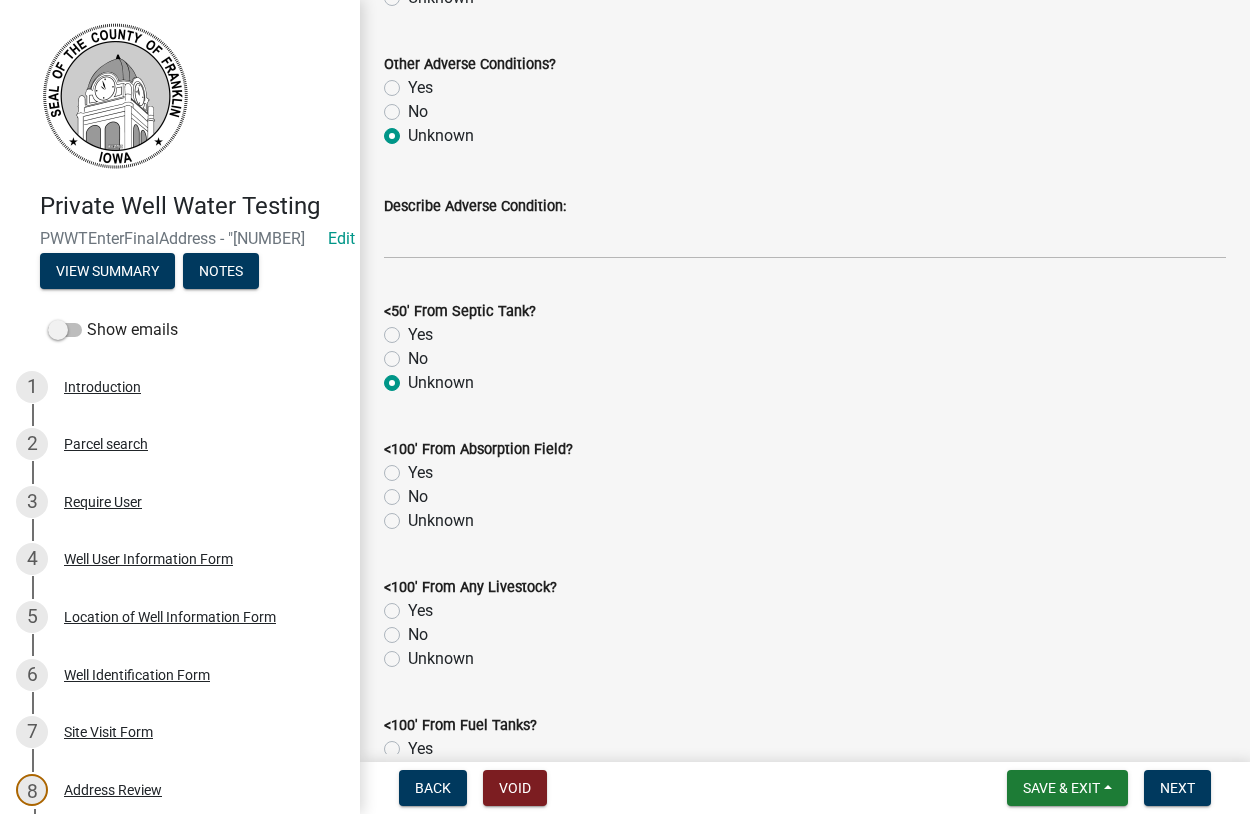 click on "Unknown" 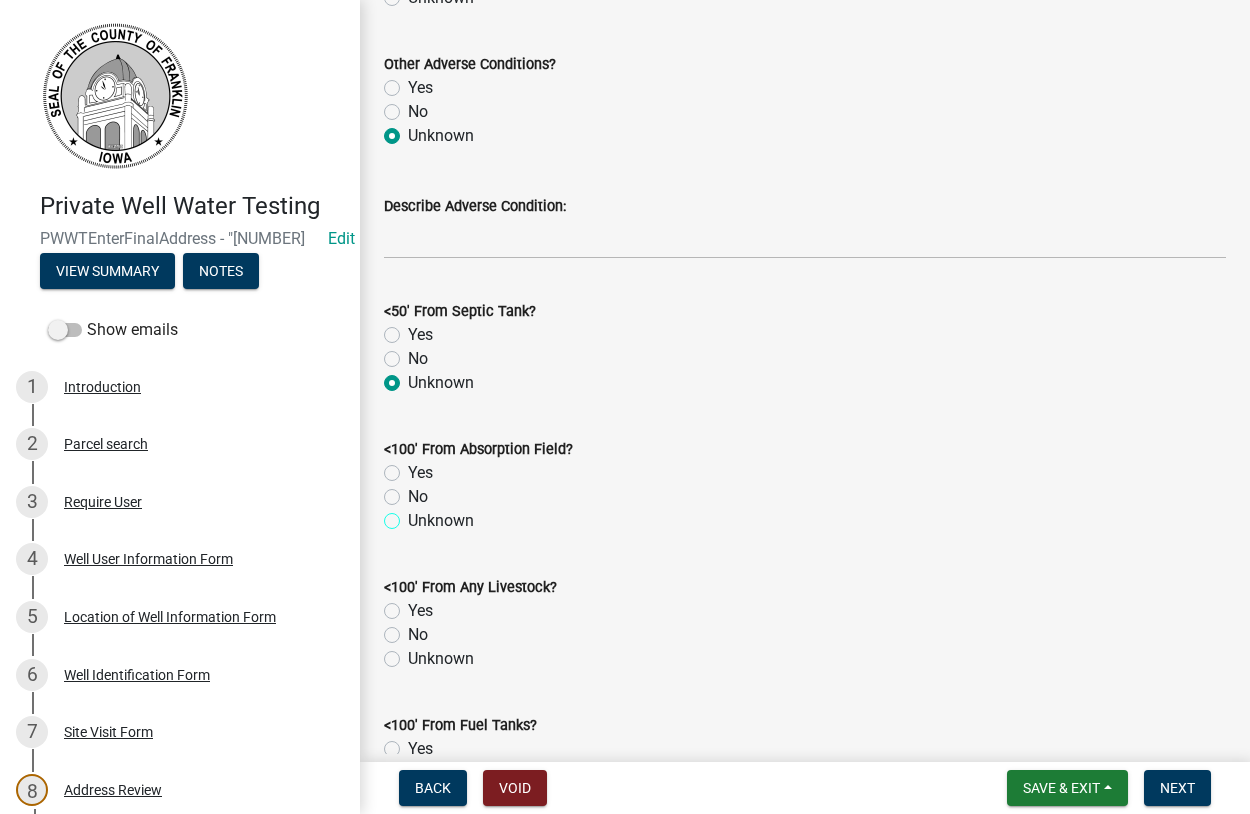 click on "Unknown" at bounding box center [414, 515] 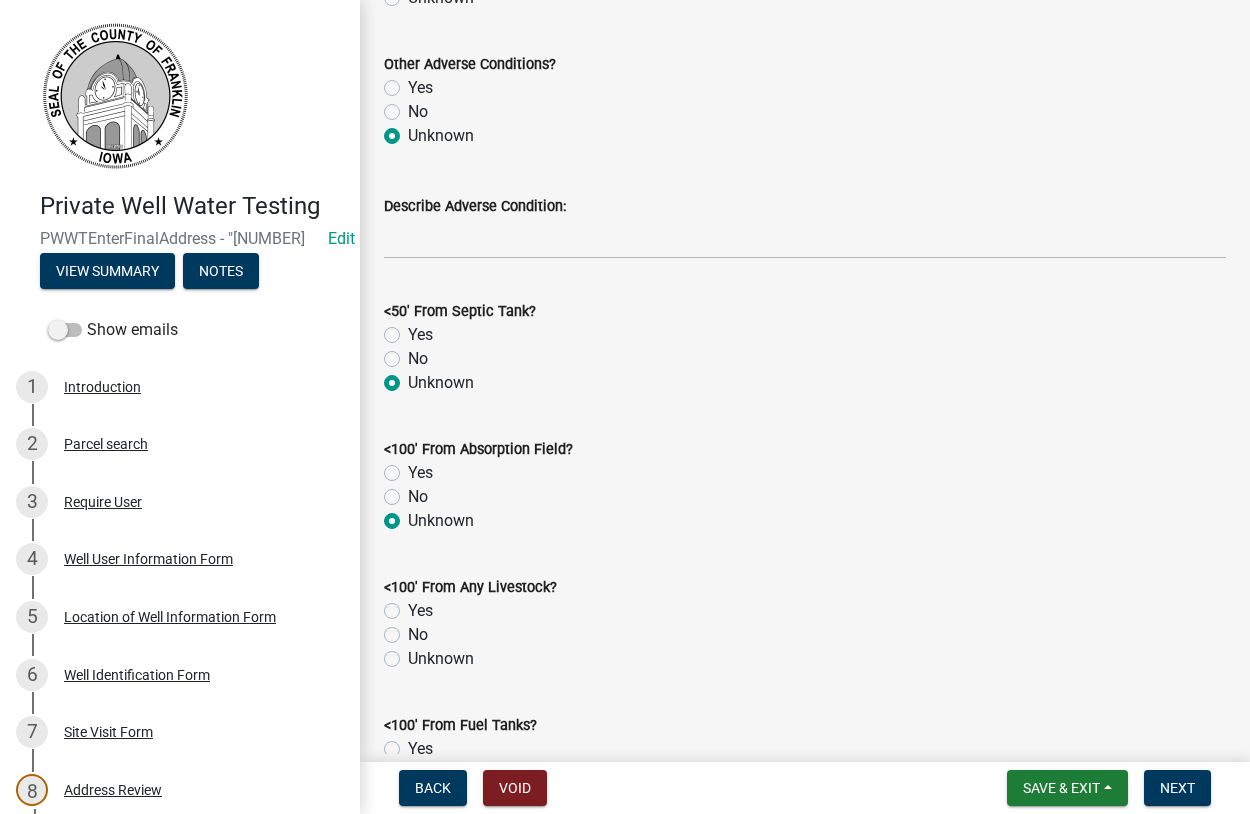 radio on "true" 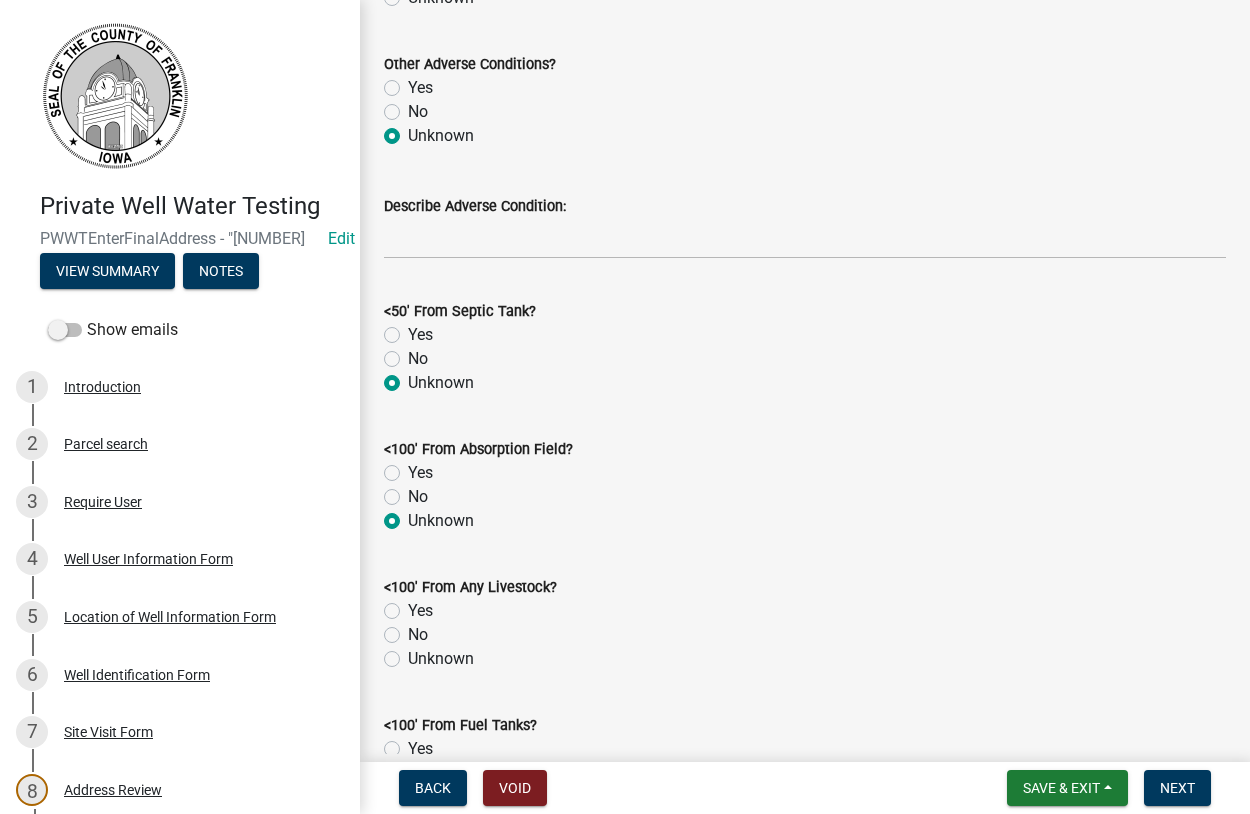 click on "No" 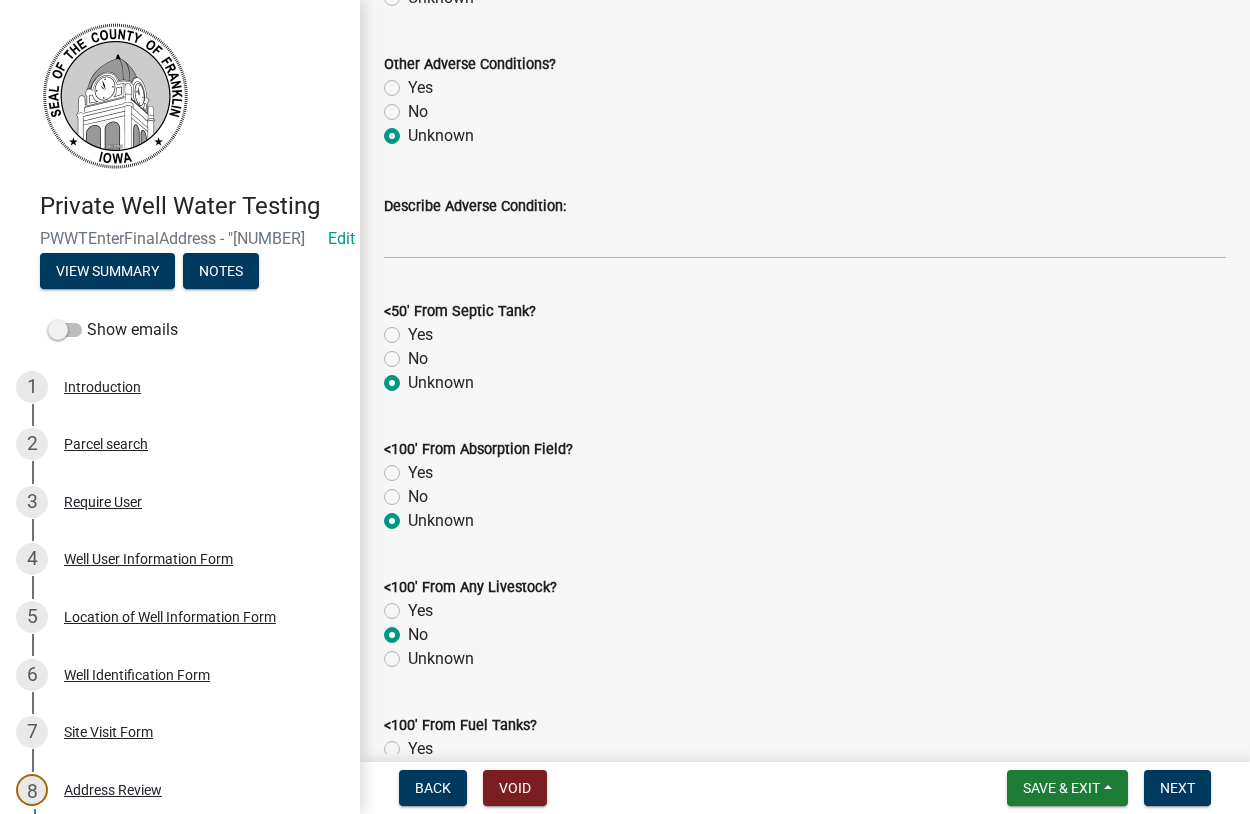 radio on "true" 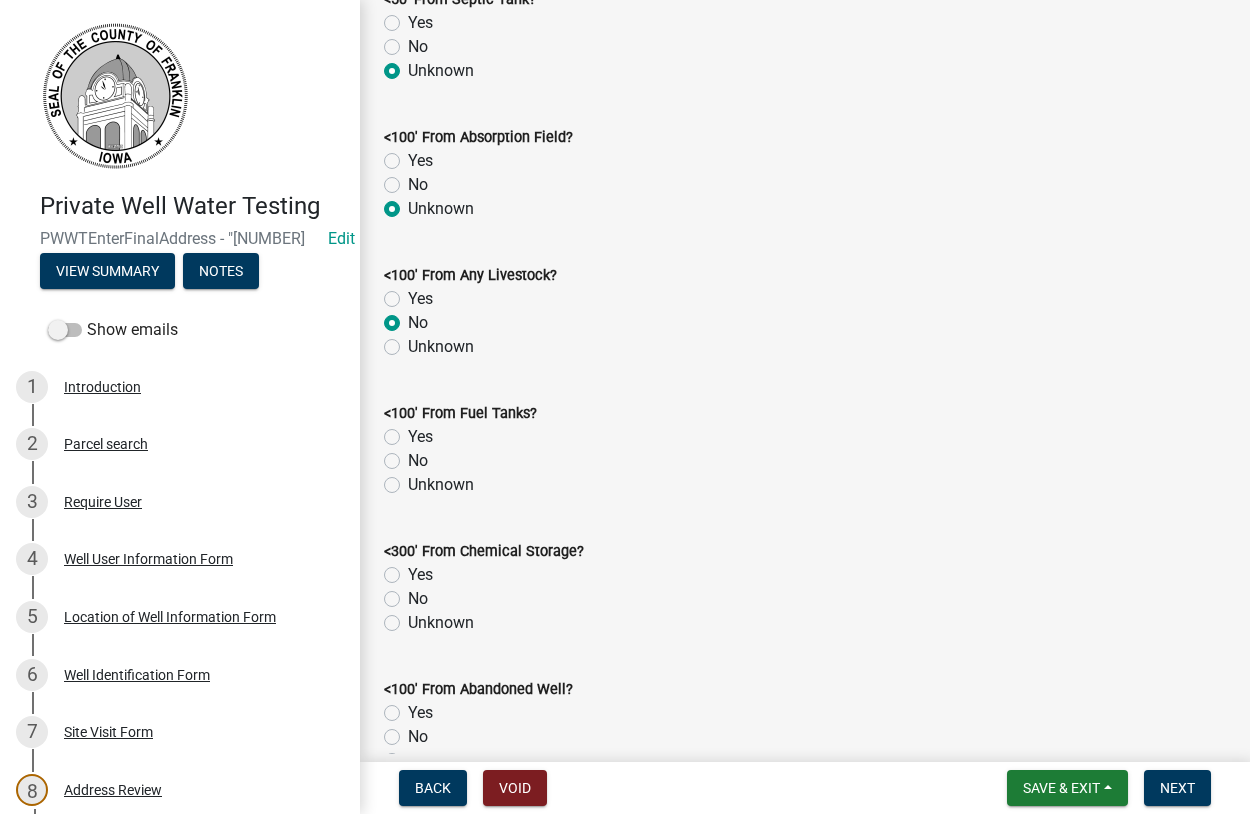 scroll, scrollTop: 1254, scrollLeft: 0, axis: vertical 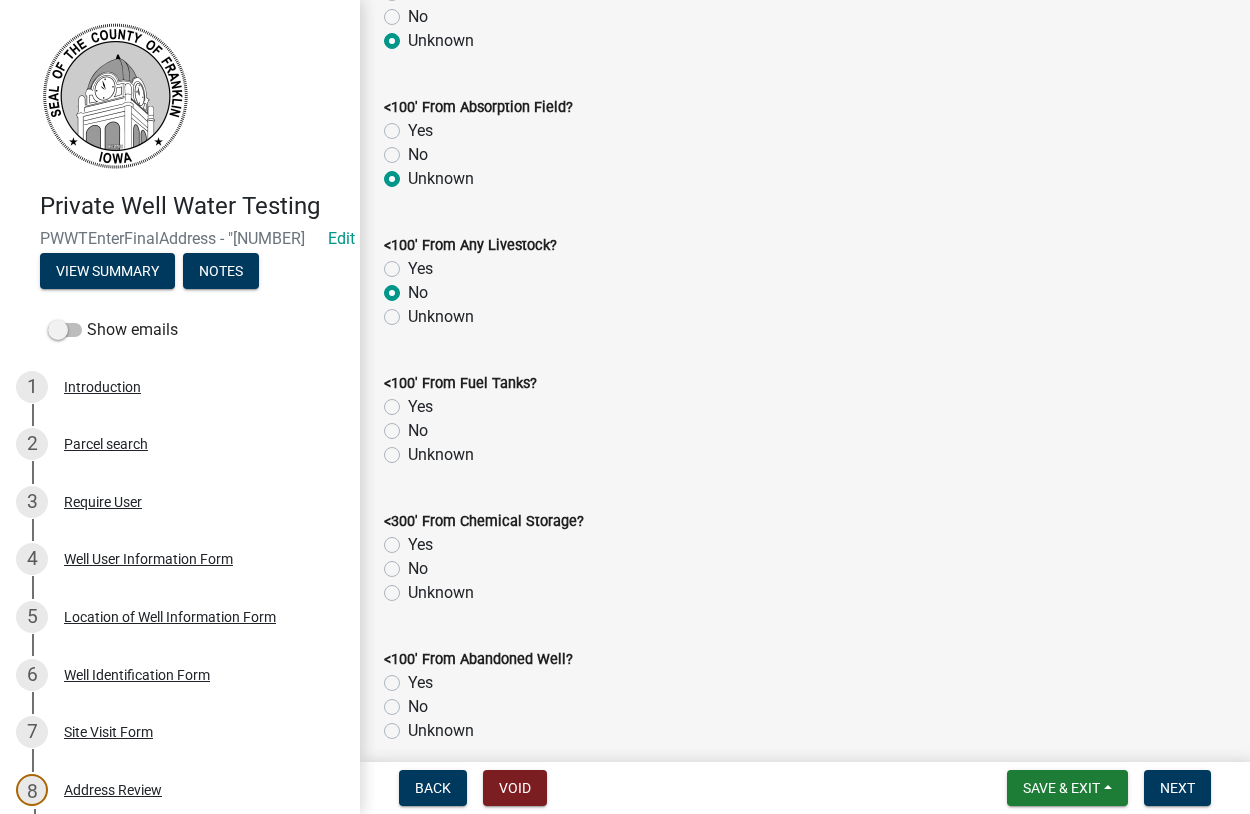 click on "No" 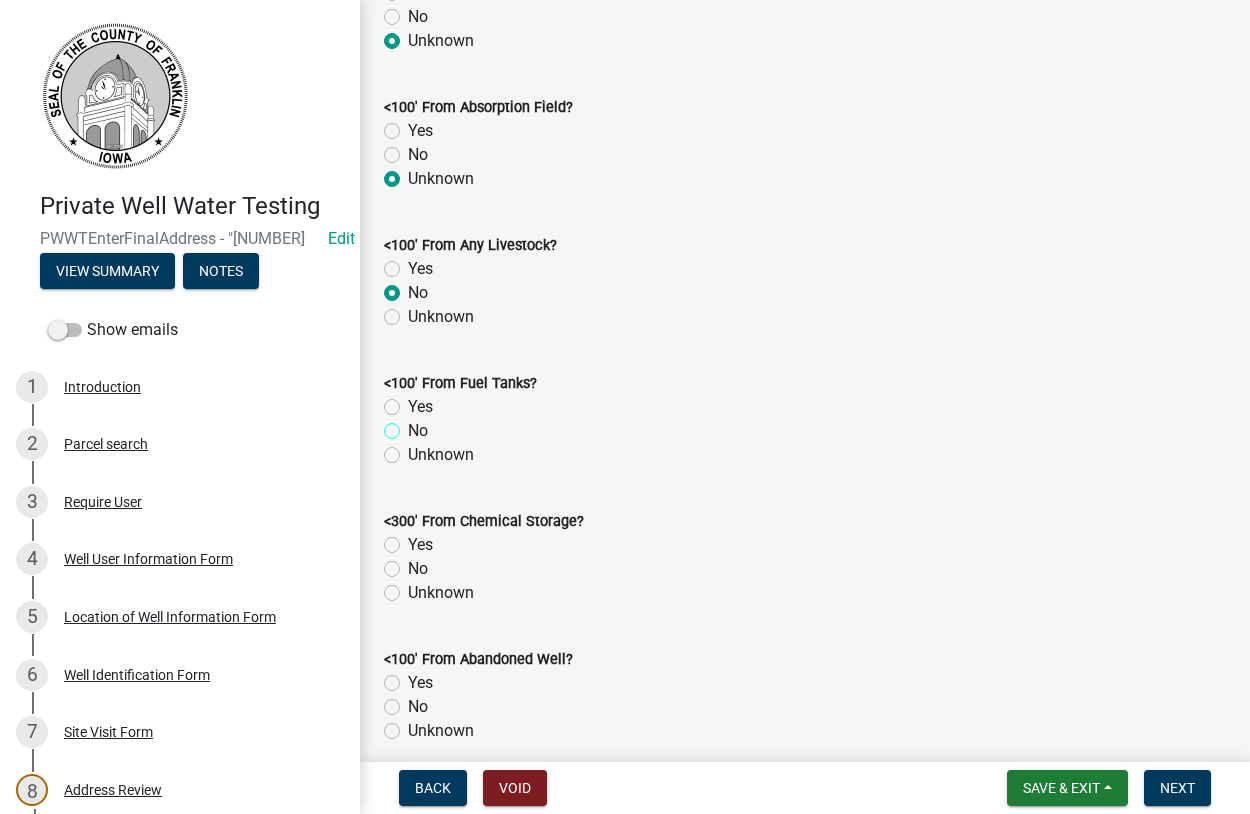 click on "No" at bounding box center (414, 425) 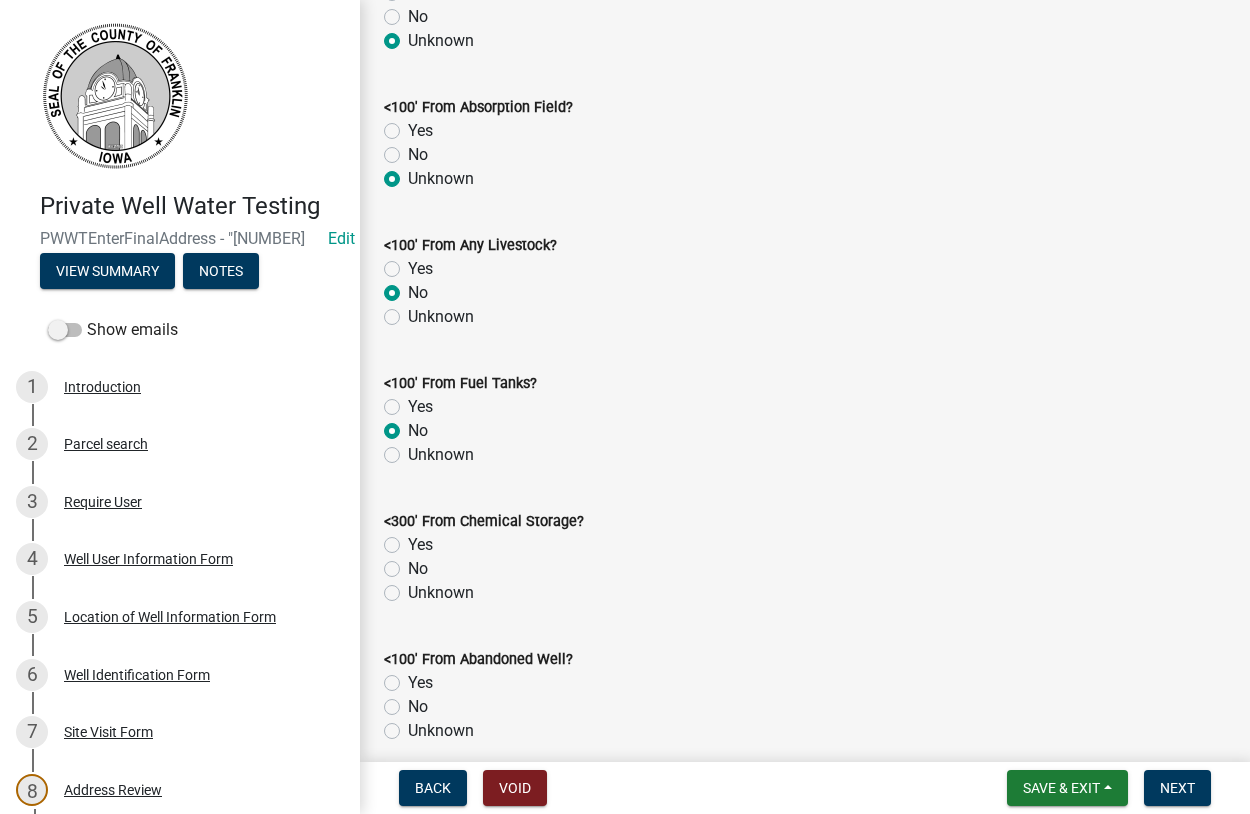 radio on "true" 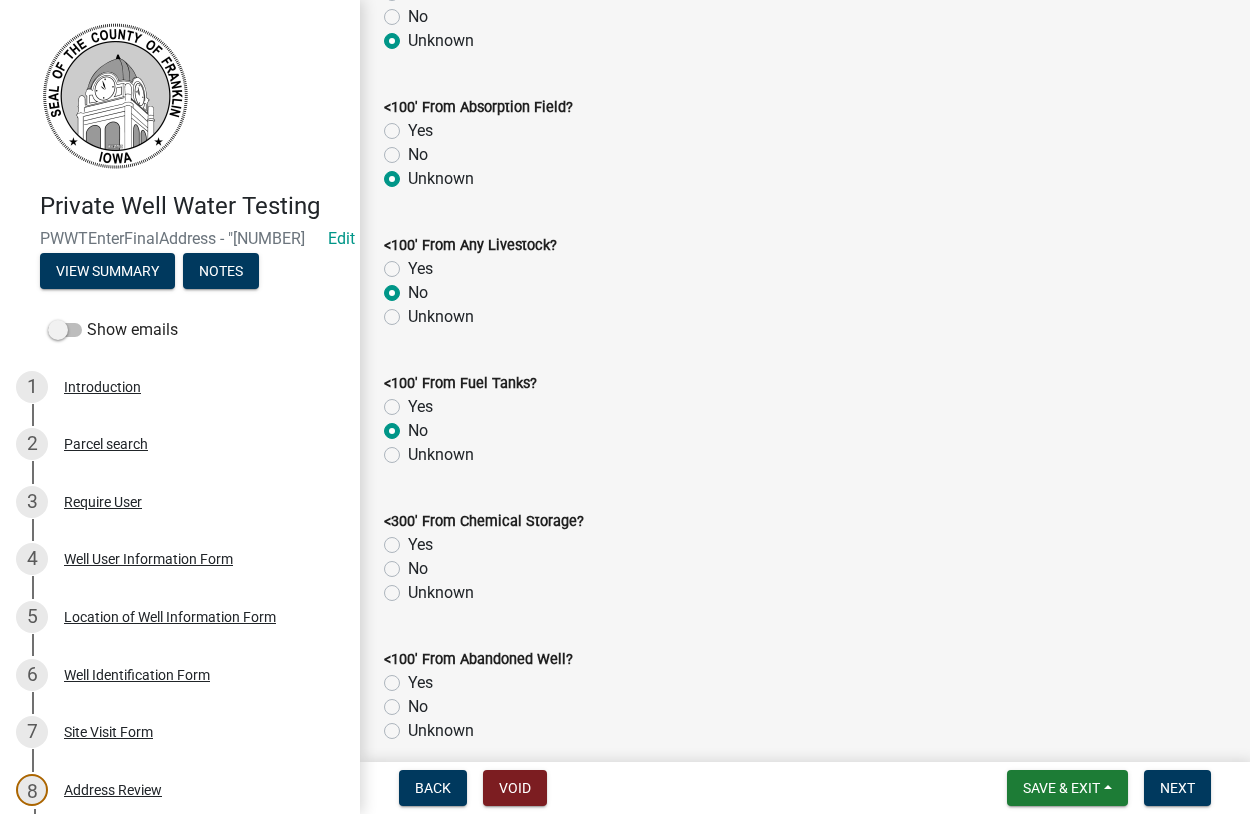 drag, startPoint x: 394, startPoint y: 593, endPoint x: 409, endPoint y: 589, distance: 15.524175 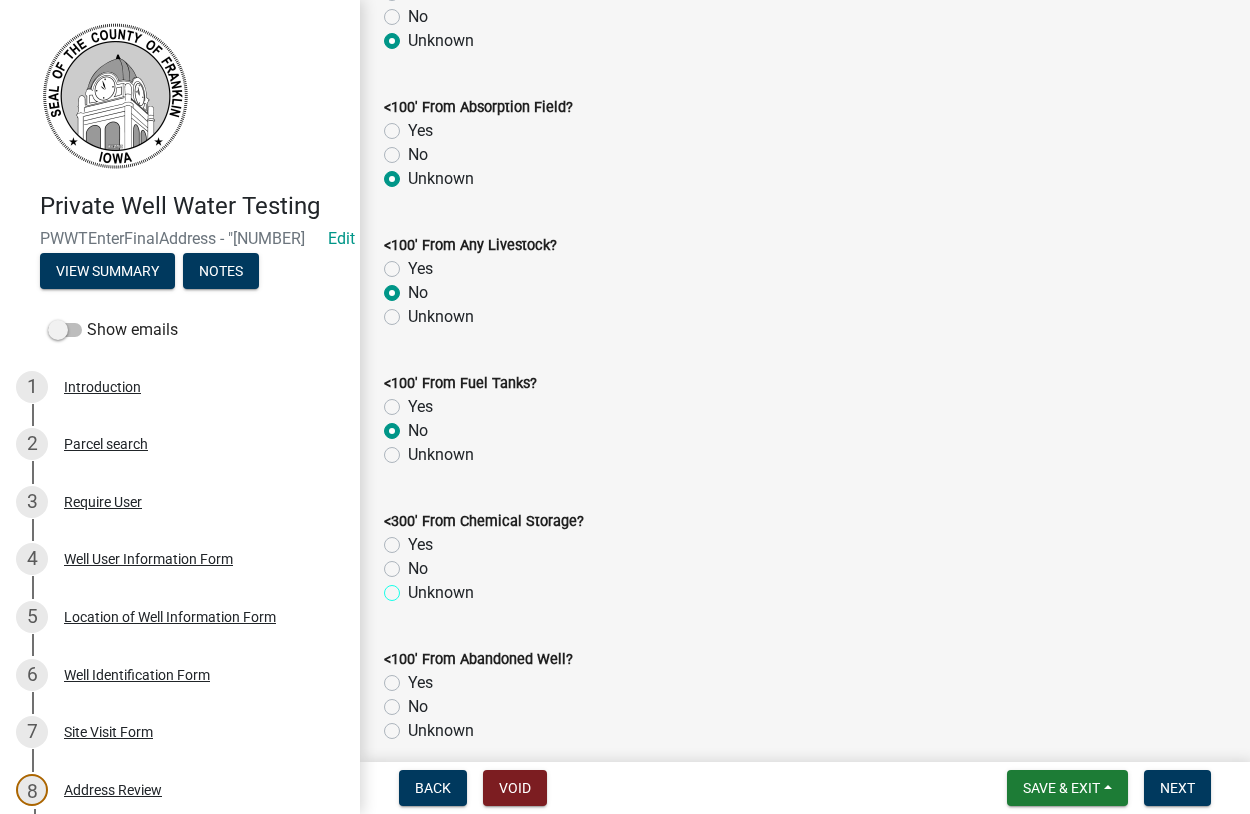 click on "Unknown" at bounding box center [414, 587] 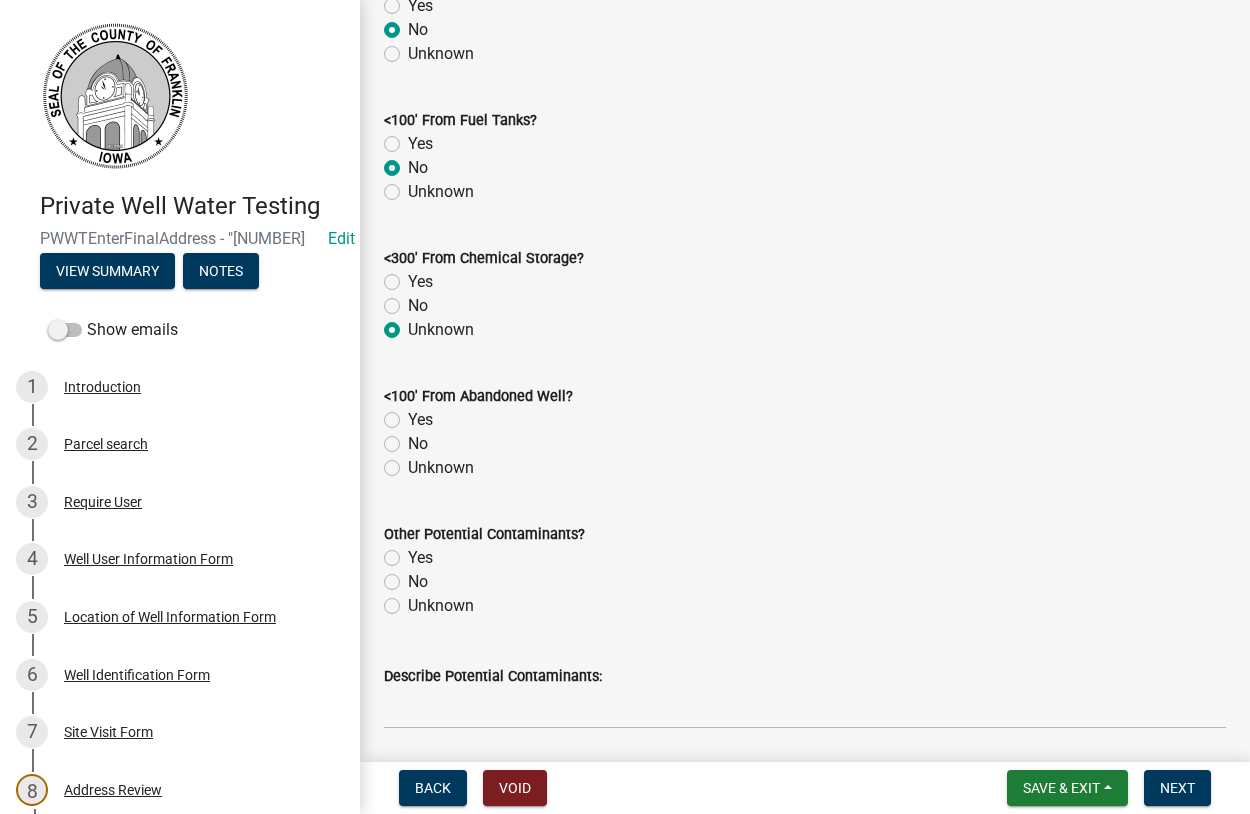scroll, scrollTop: 1596, scrollLeft: 0, axis: vertical 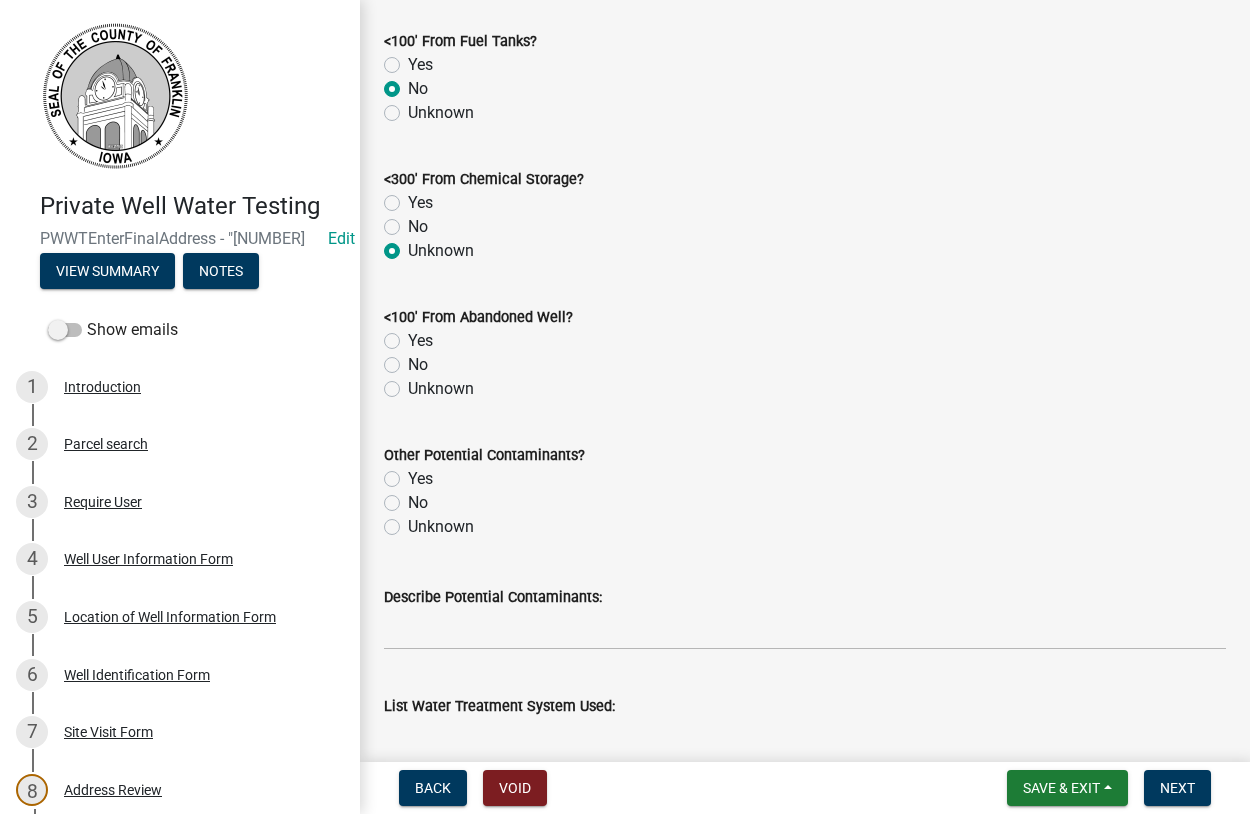 click on "Unknown" 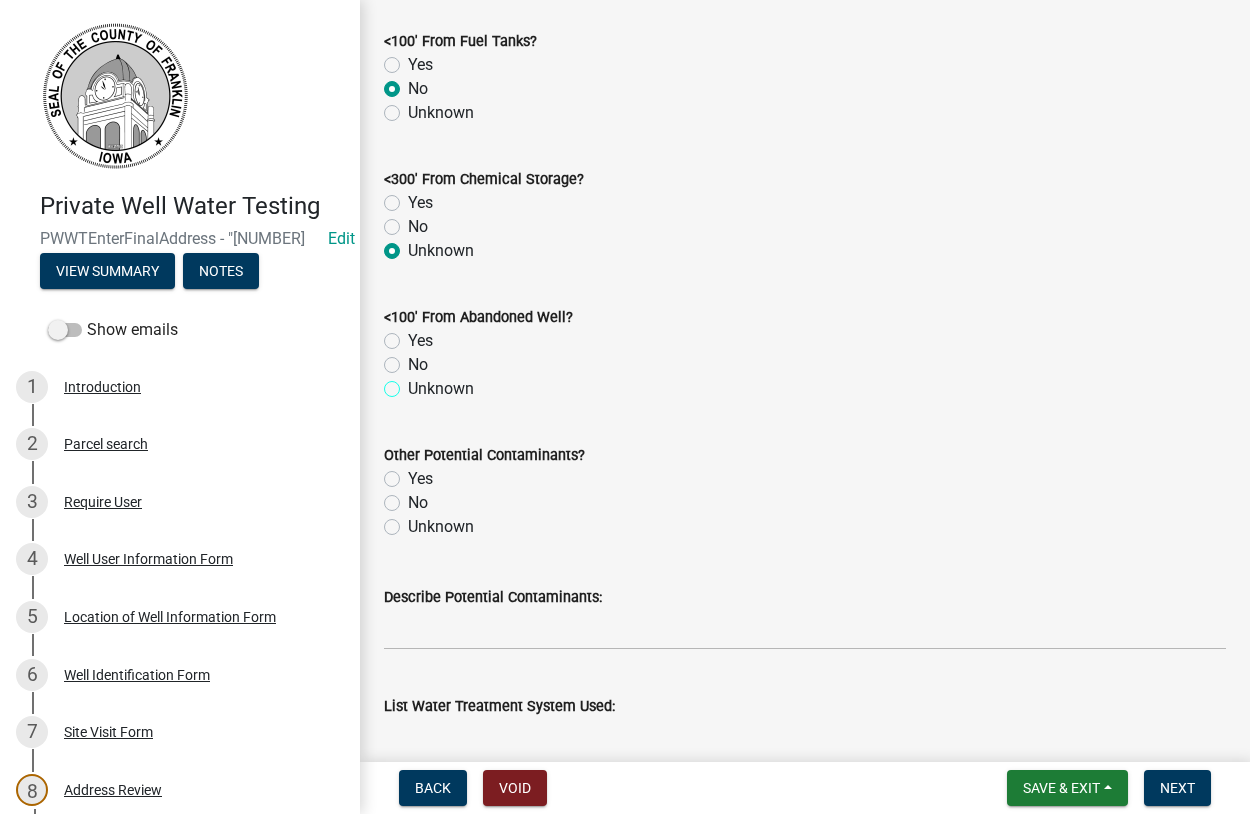 click on "Unknown" at bounding box center (414, 383) 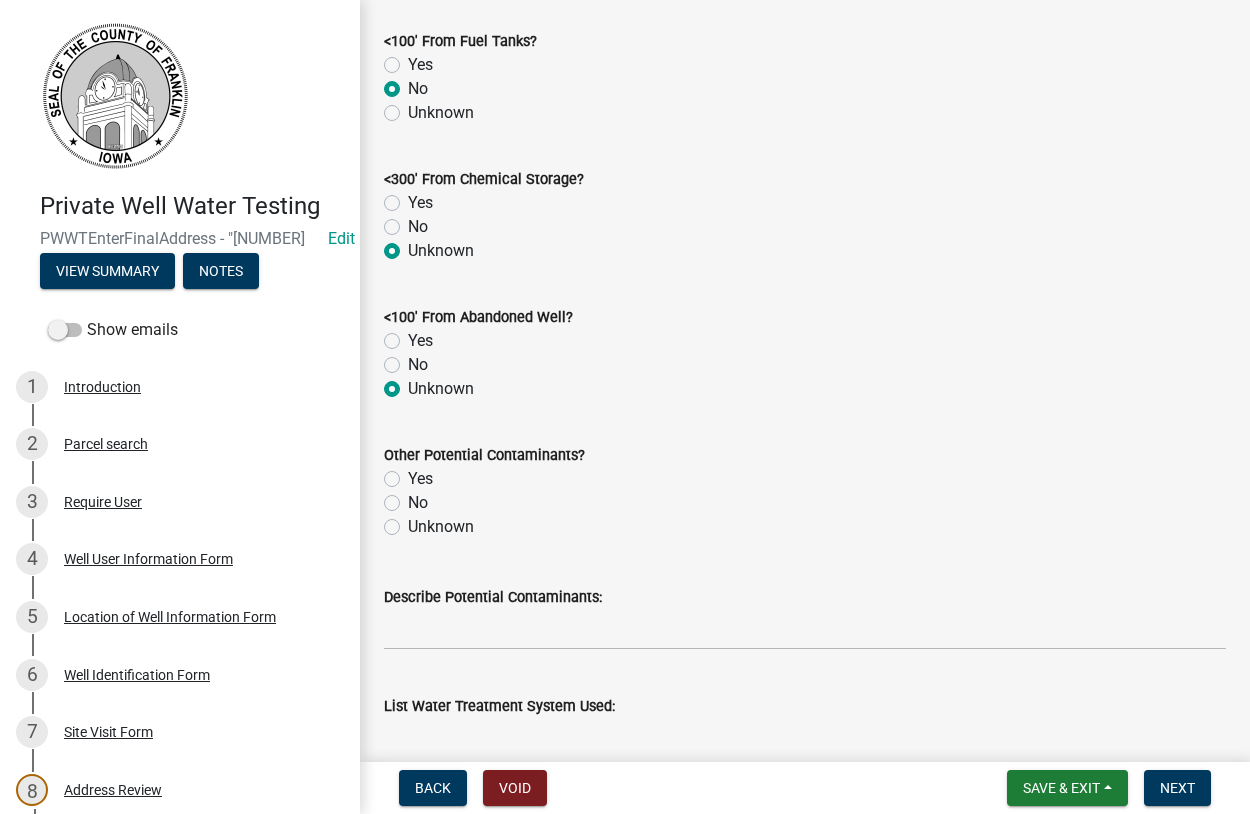 radio on "true" 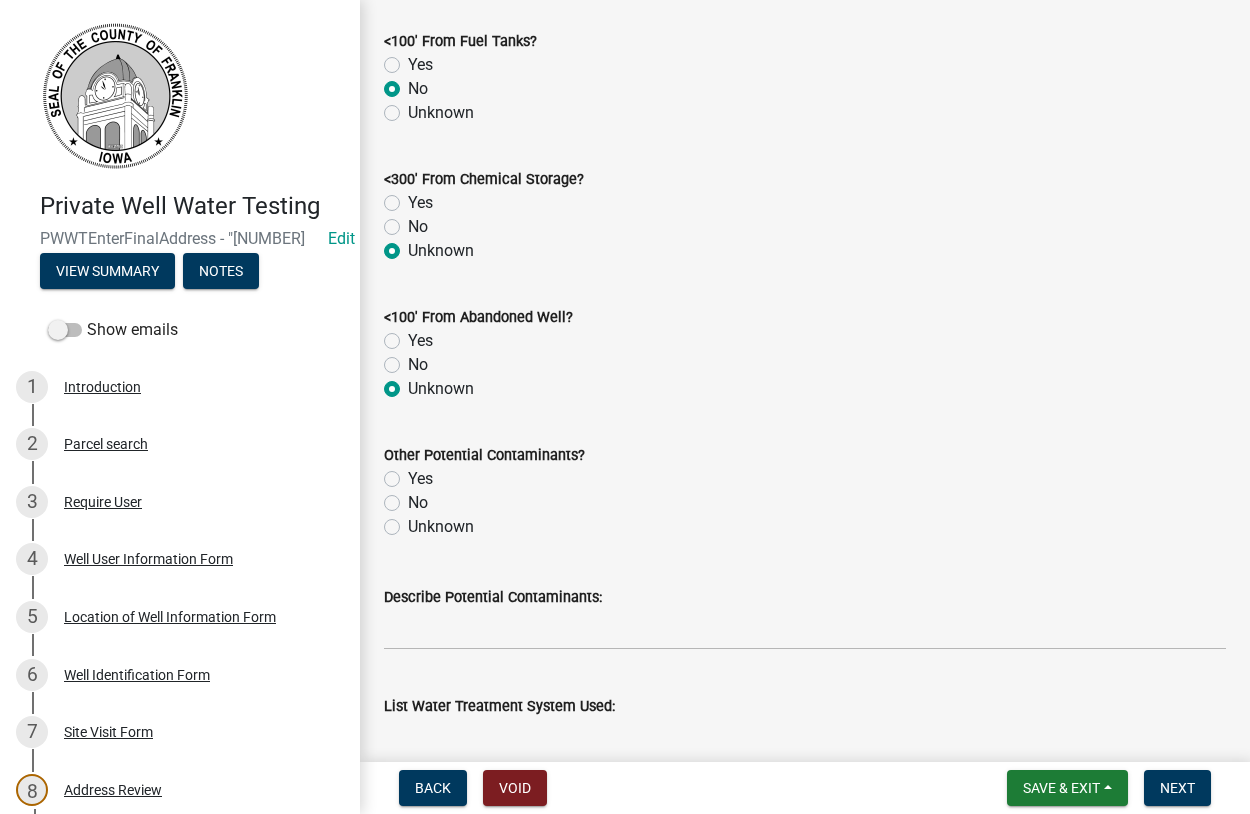 drag, startPoint x: 391, startPoint y: 530, endPoint x: 402, endPoint y: 521, distance: 14.21267 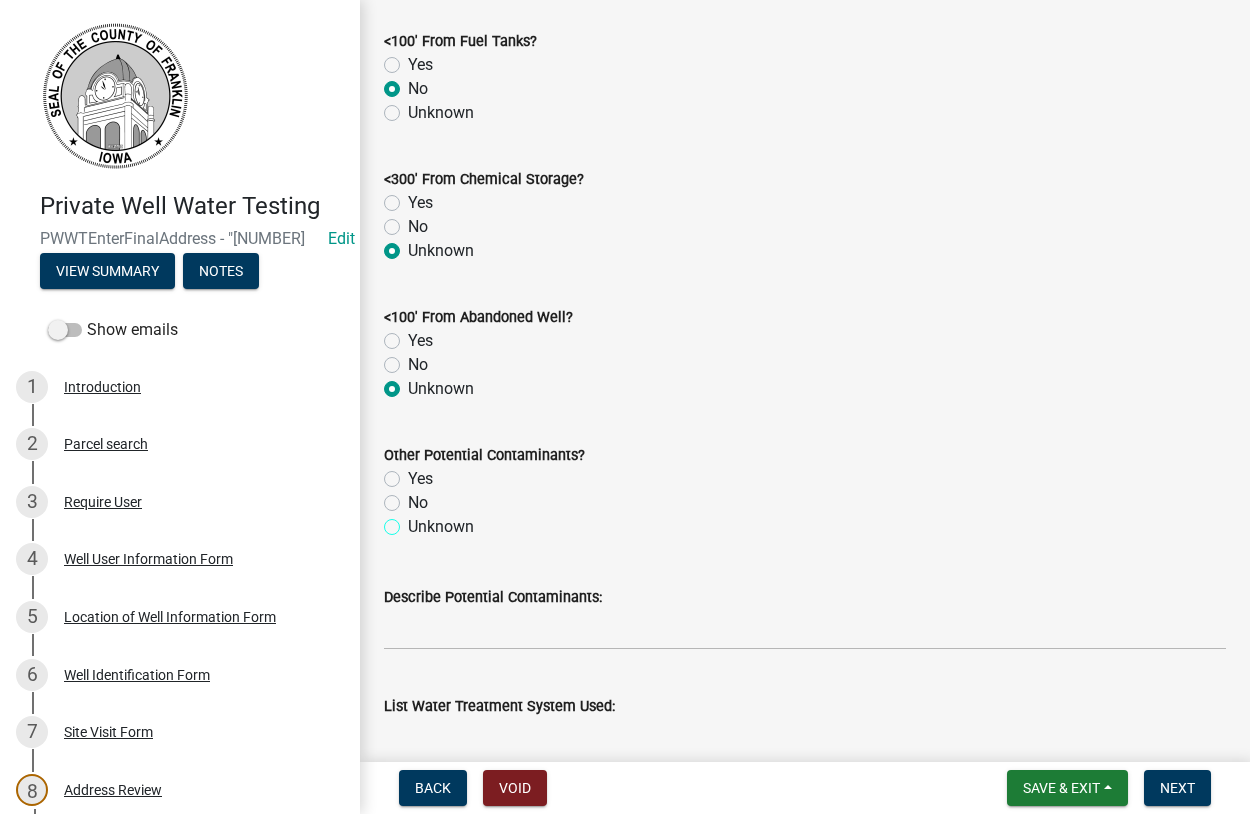 click on "Unknown" at bounding box center [414, 521] 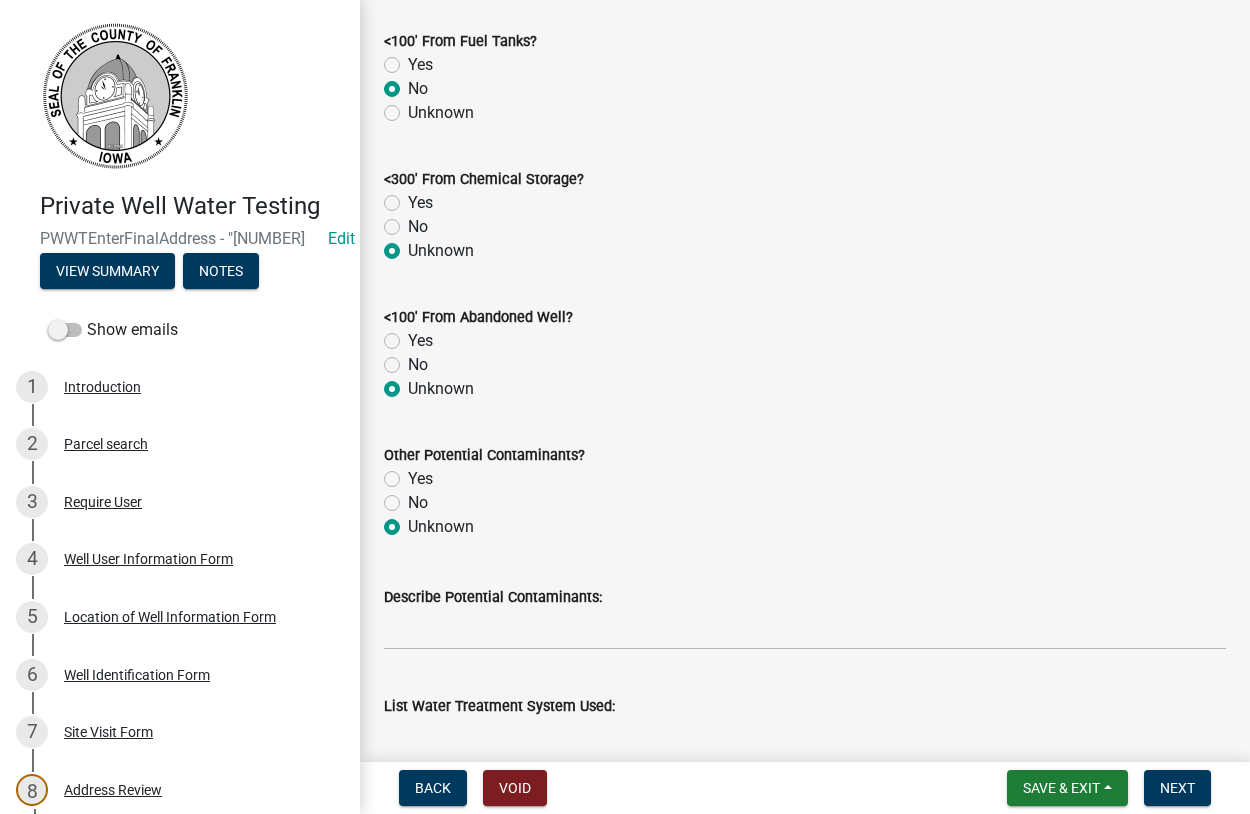 radio on "true" 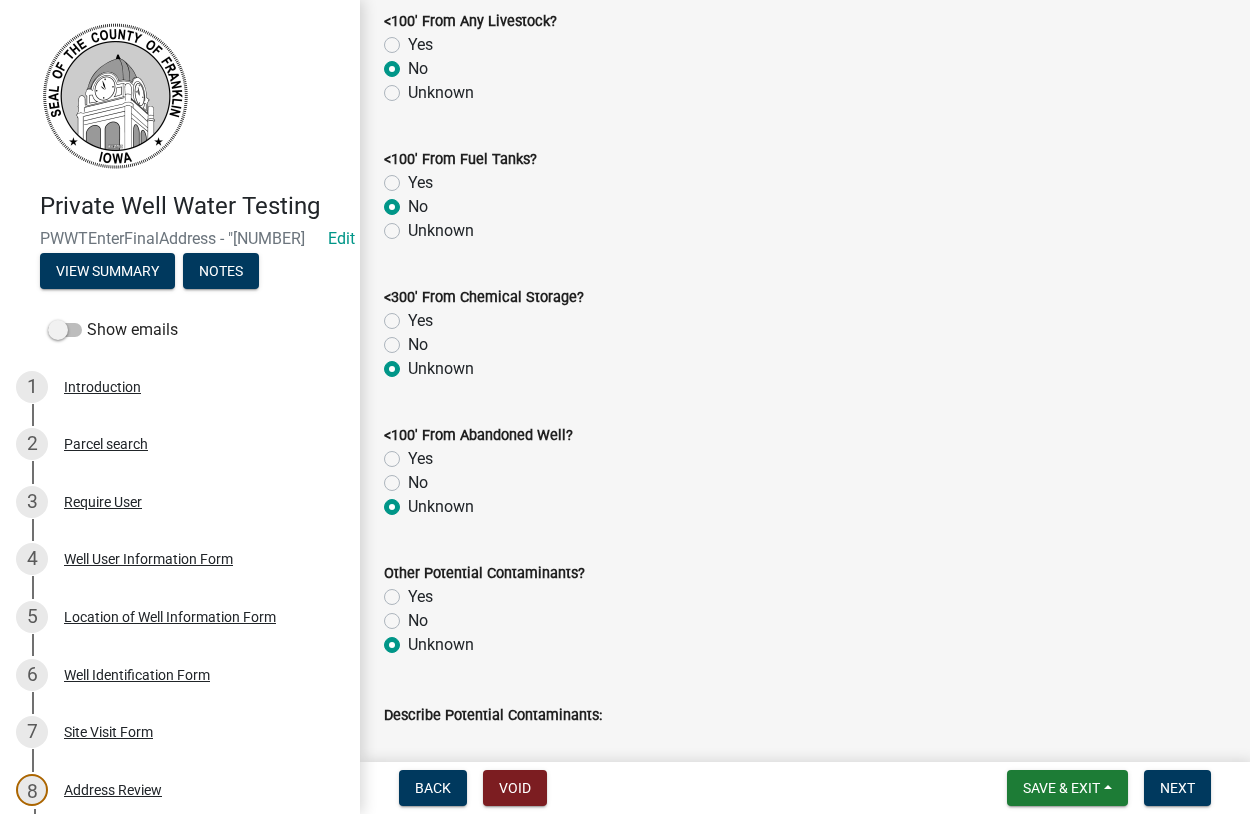 scroll, scrollTop: 1254, scrollLeft: 0, axis: vertical 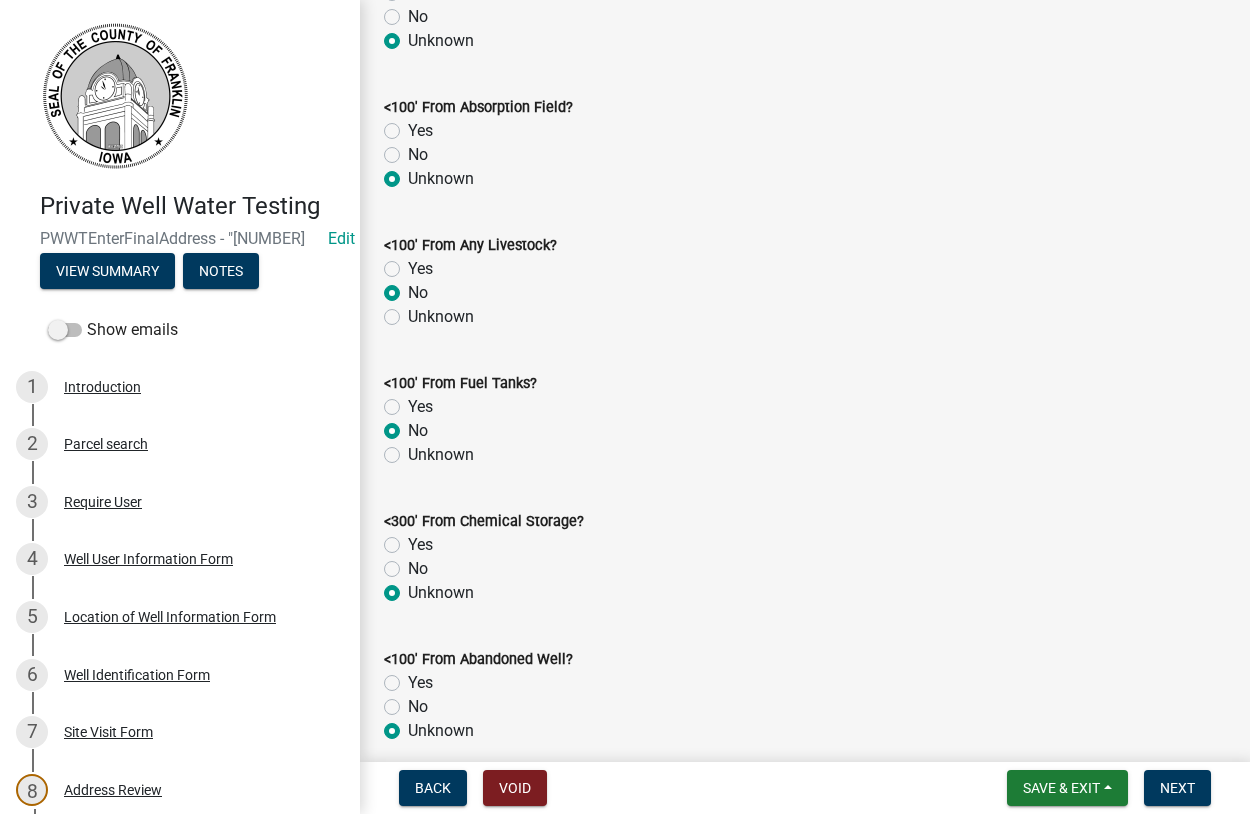 click on "Unknown" 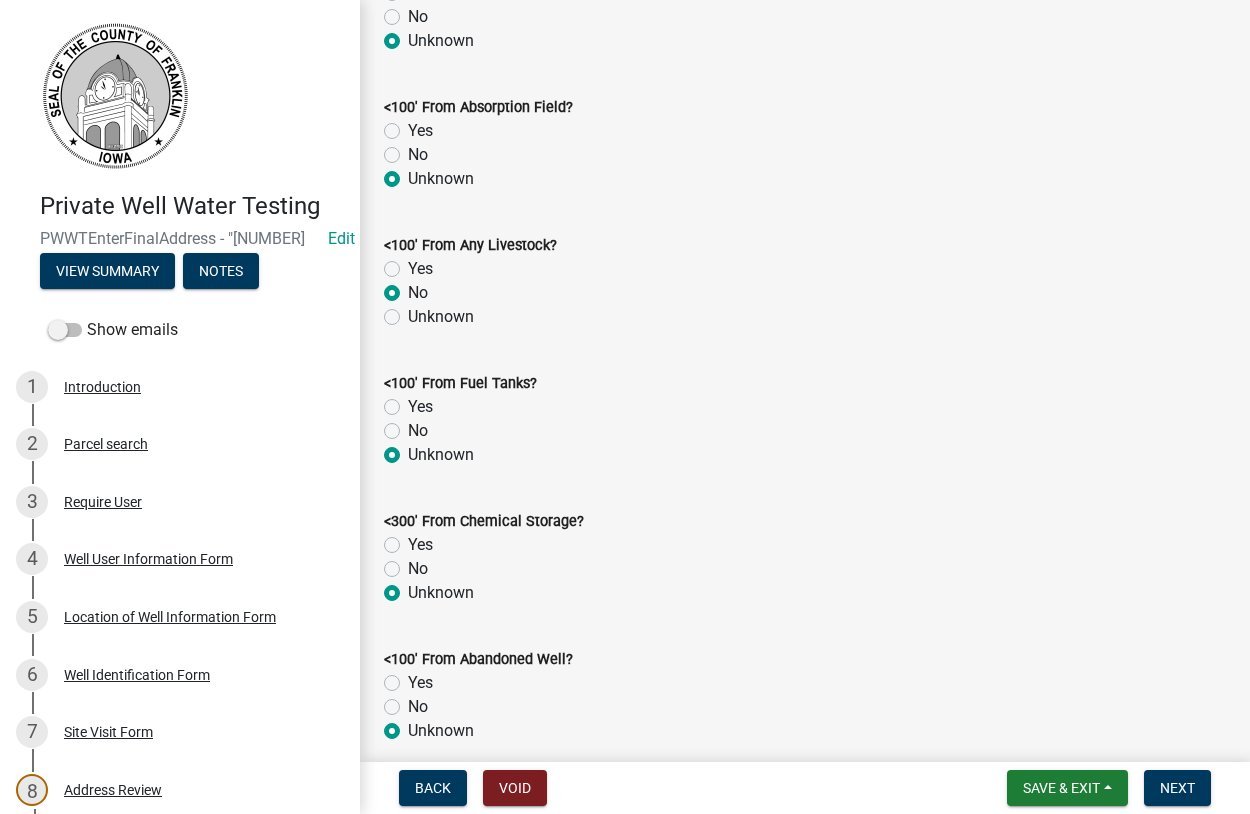 radio on "true" 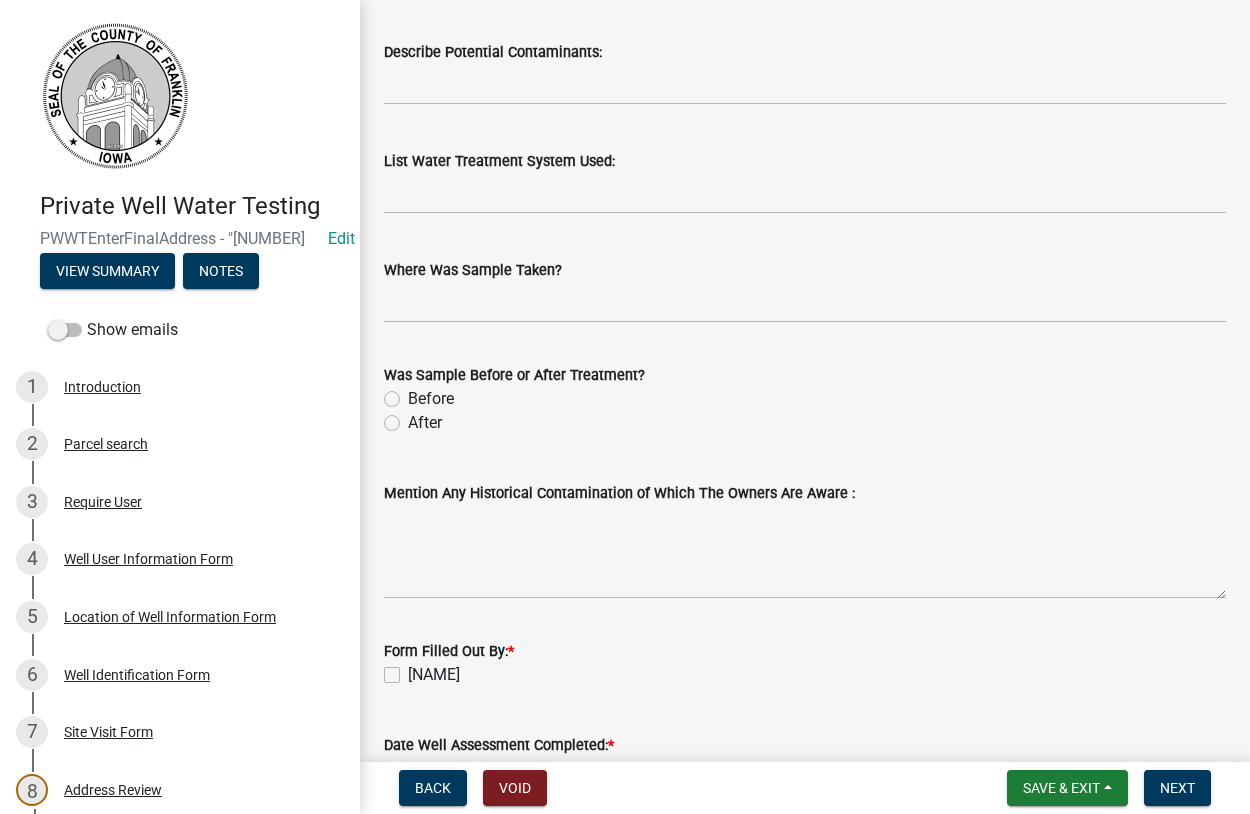 scroll, scrollTop: 2166, scrollLeft: 0, axis: vertical 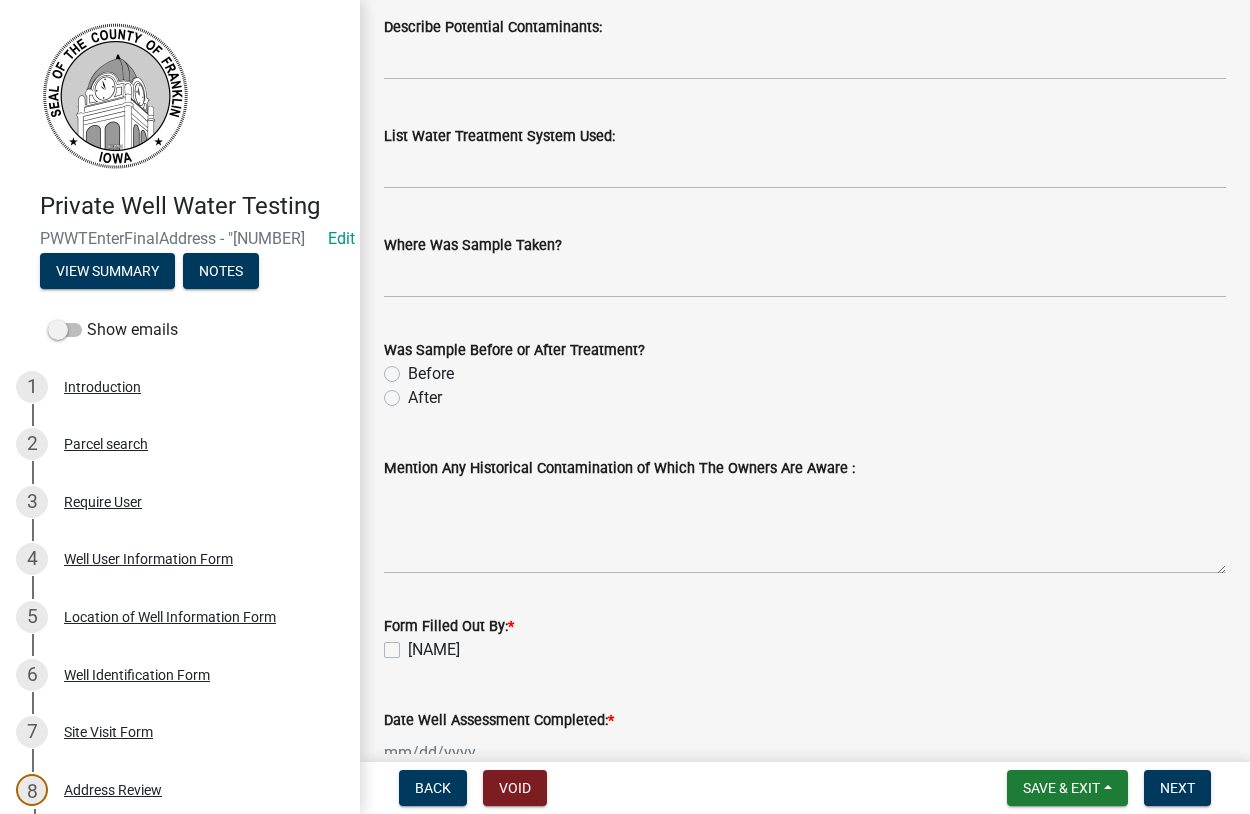 click on "Before" 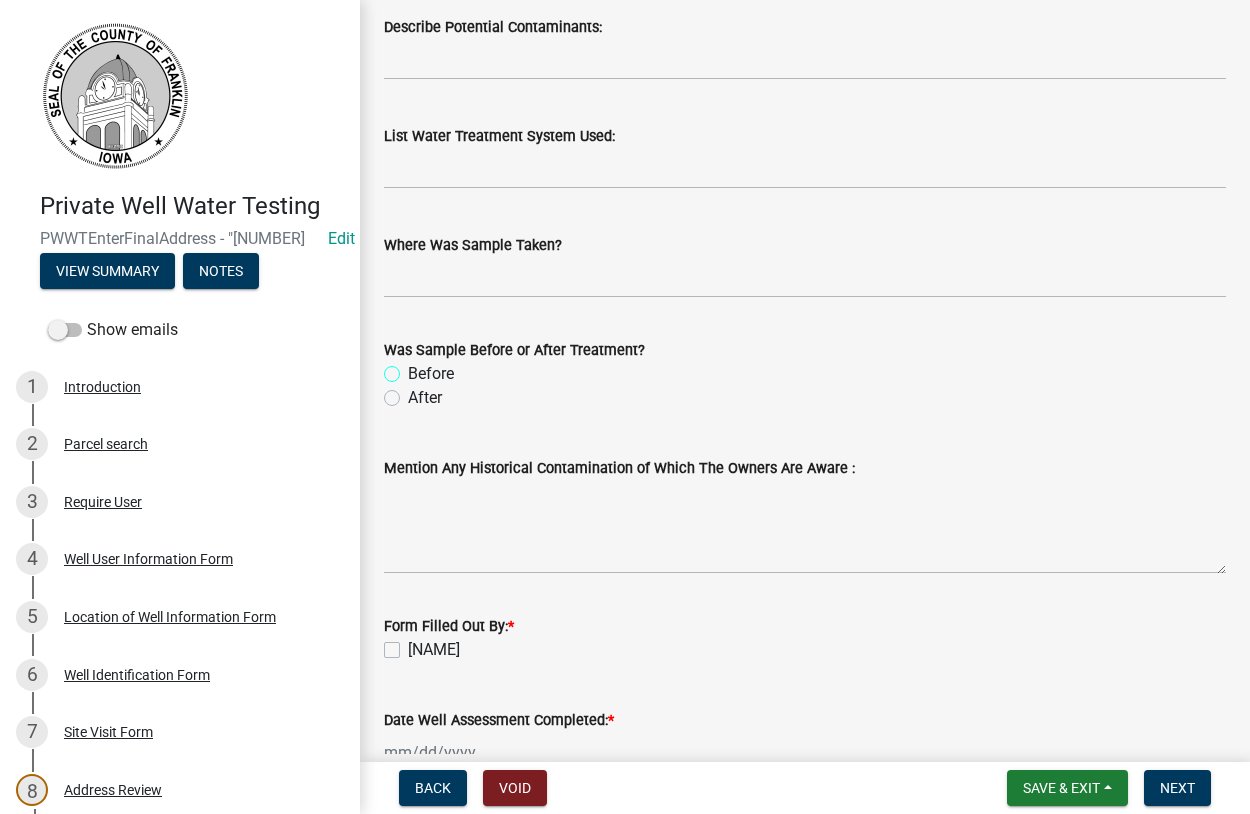 click on "Before" at bounding box center (414, 368) 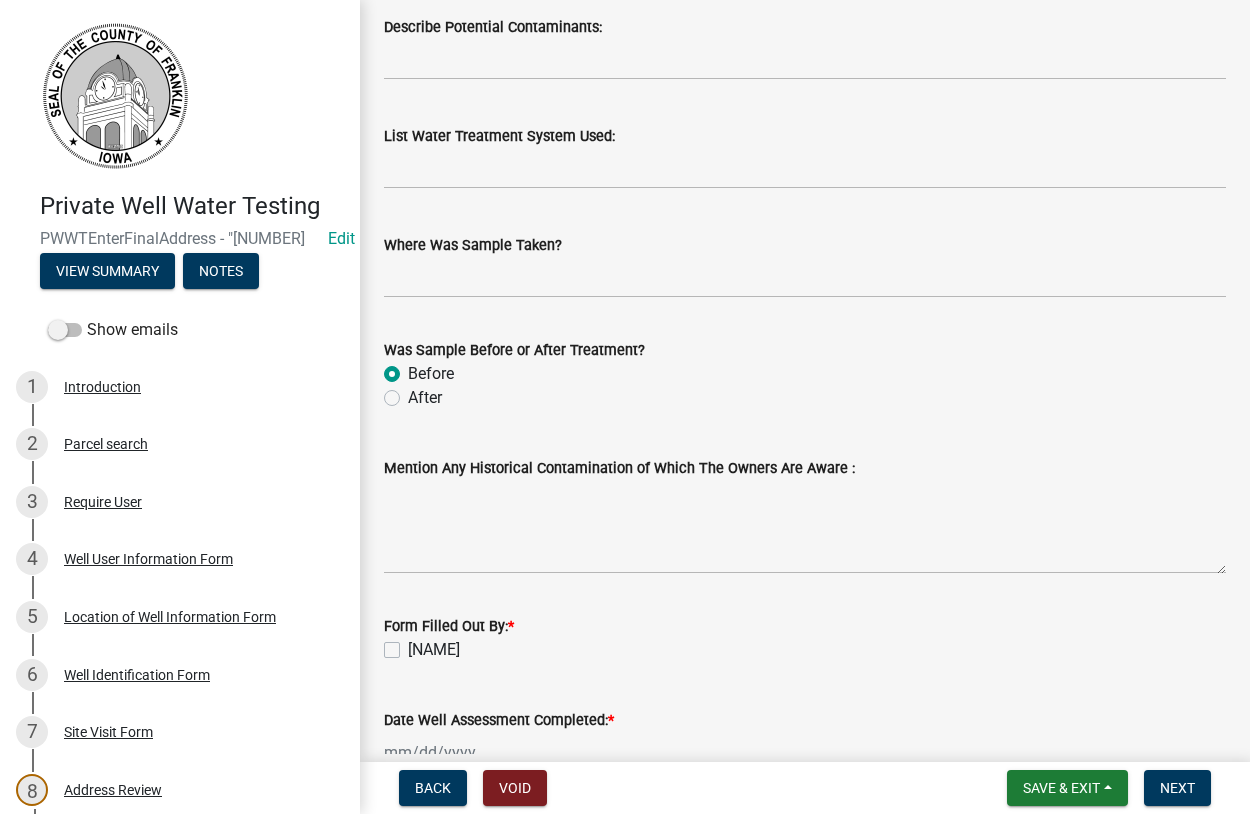radio on "true" 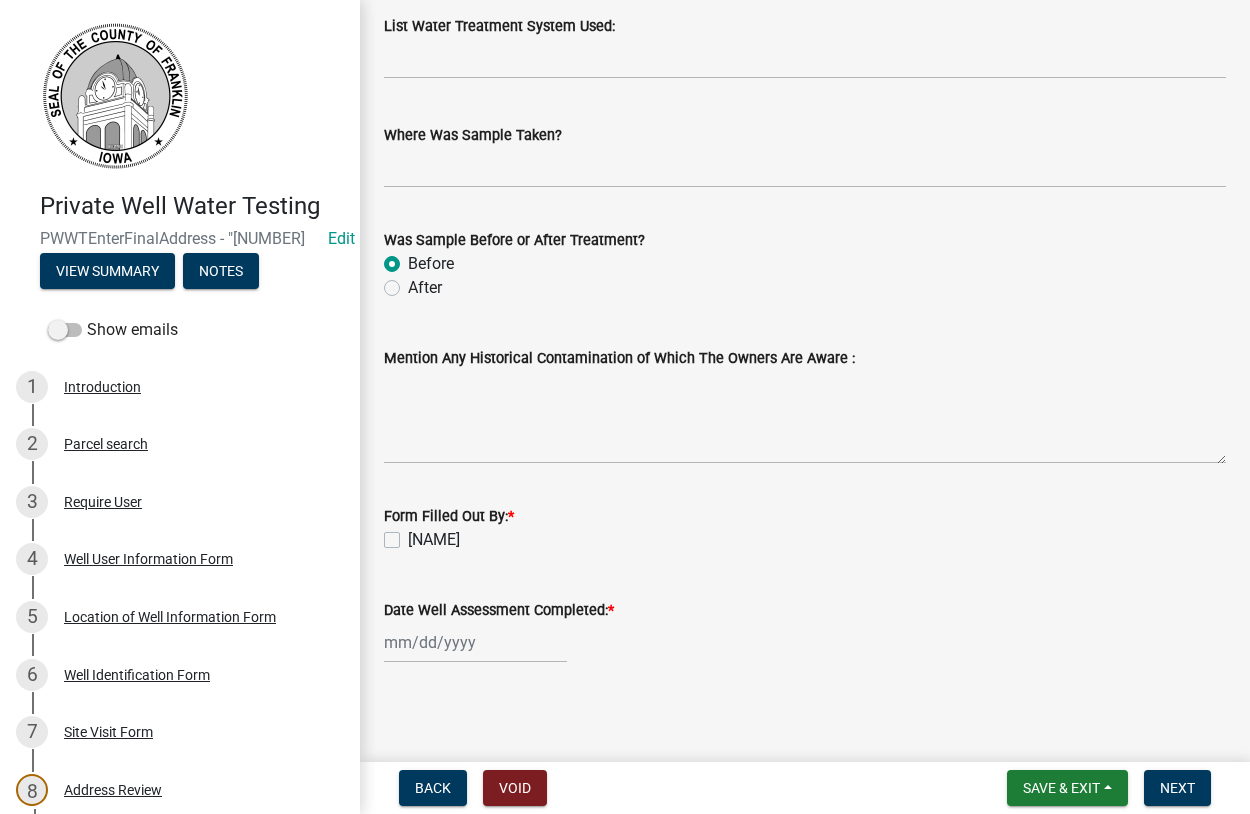 scroll, scrollTop: 2281, scrollLeft: 0, axis: vertical 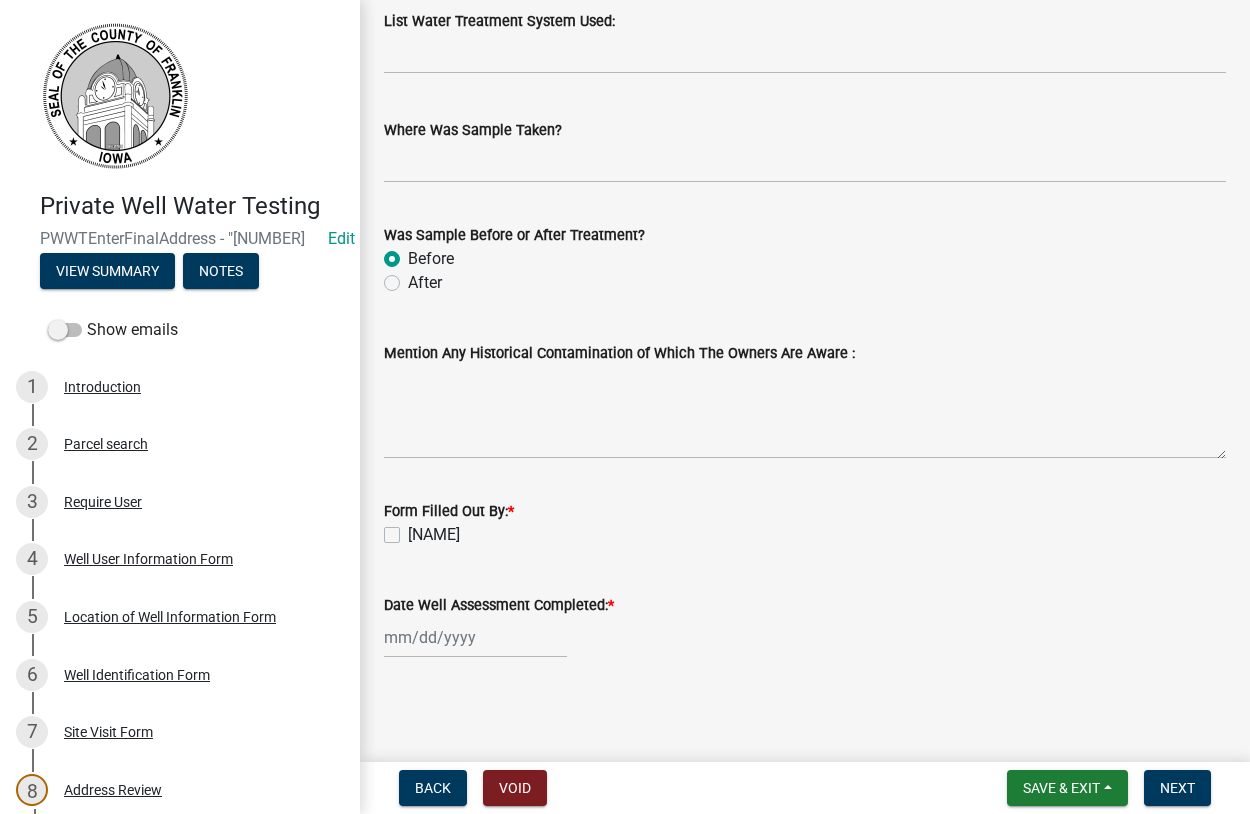 click on "[NAME]" 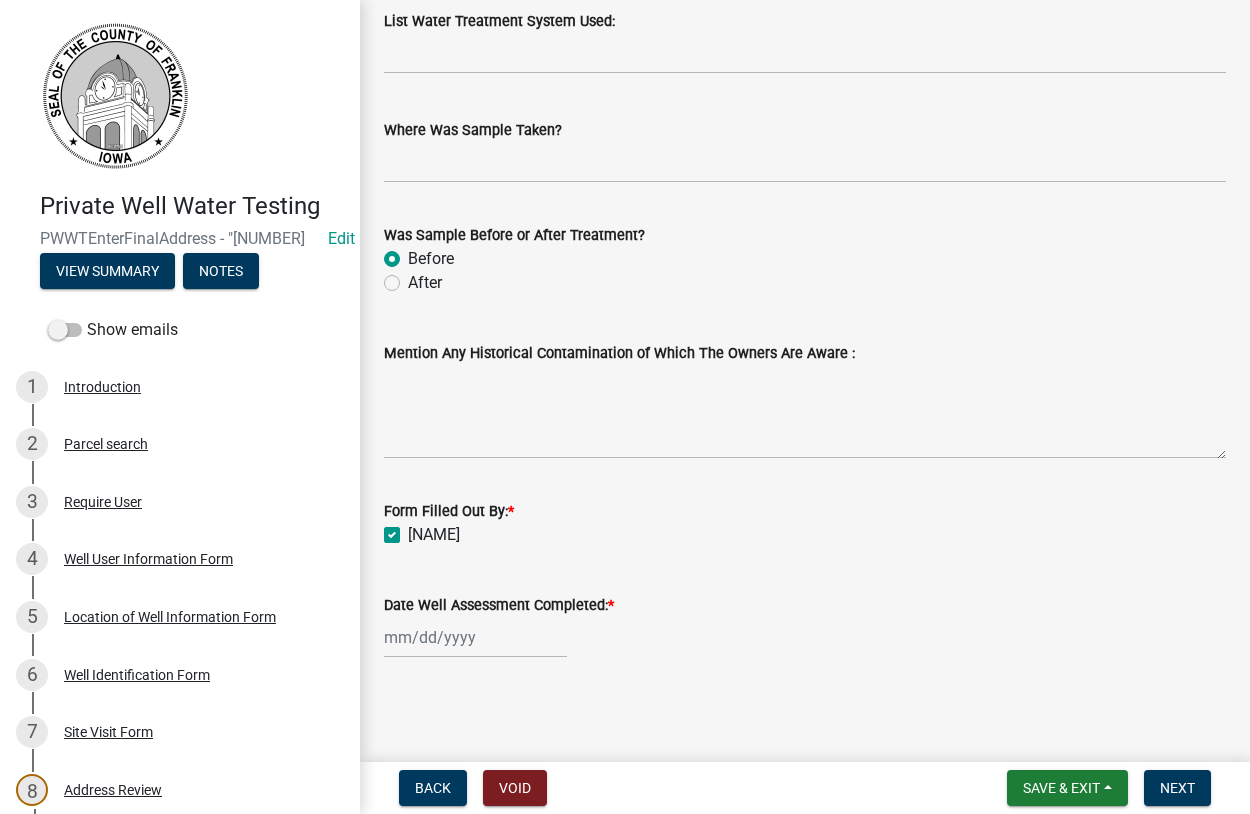 checkbox on "true" 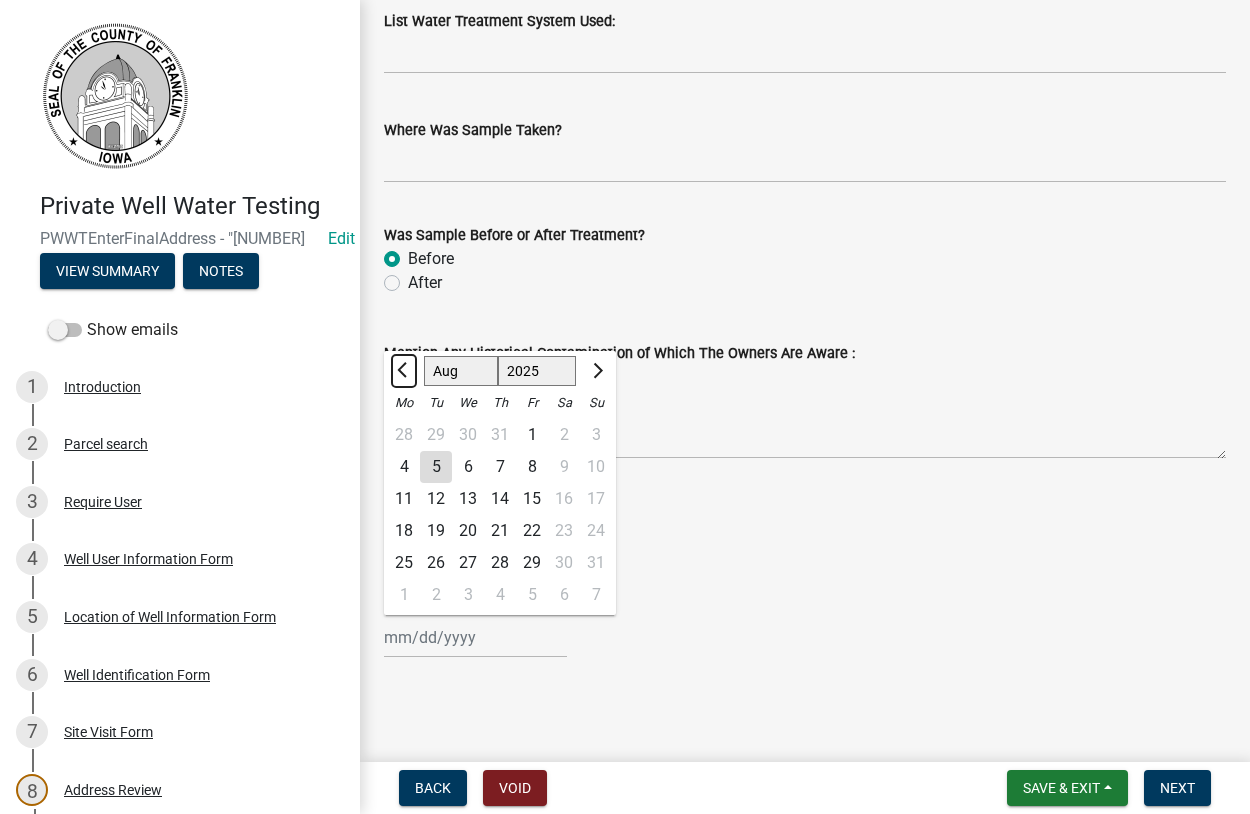 click 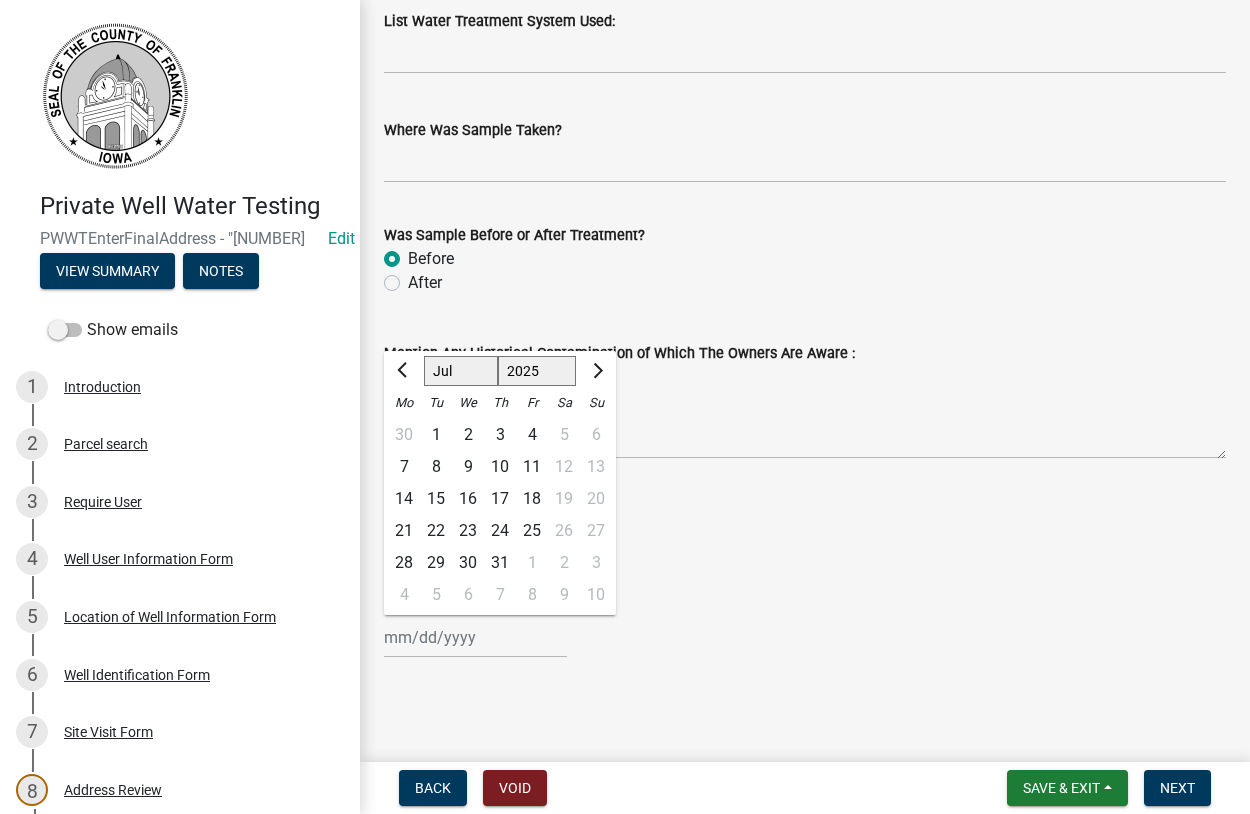 click on "28" 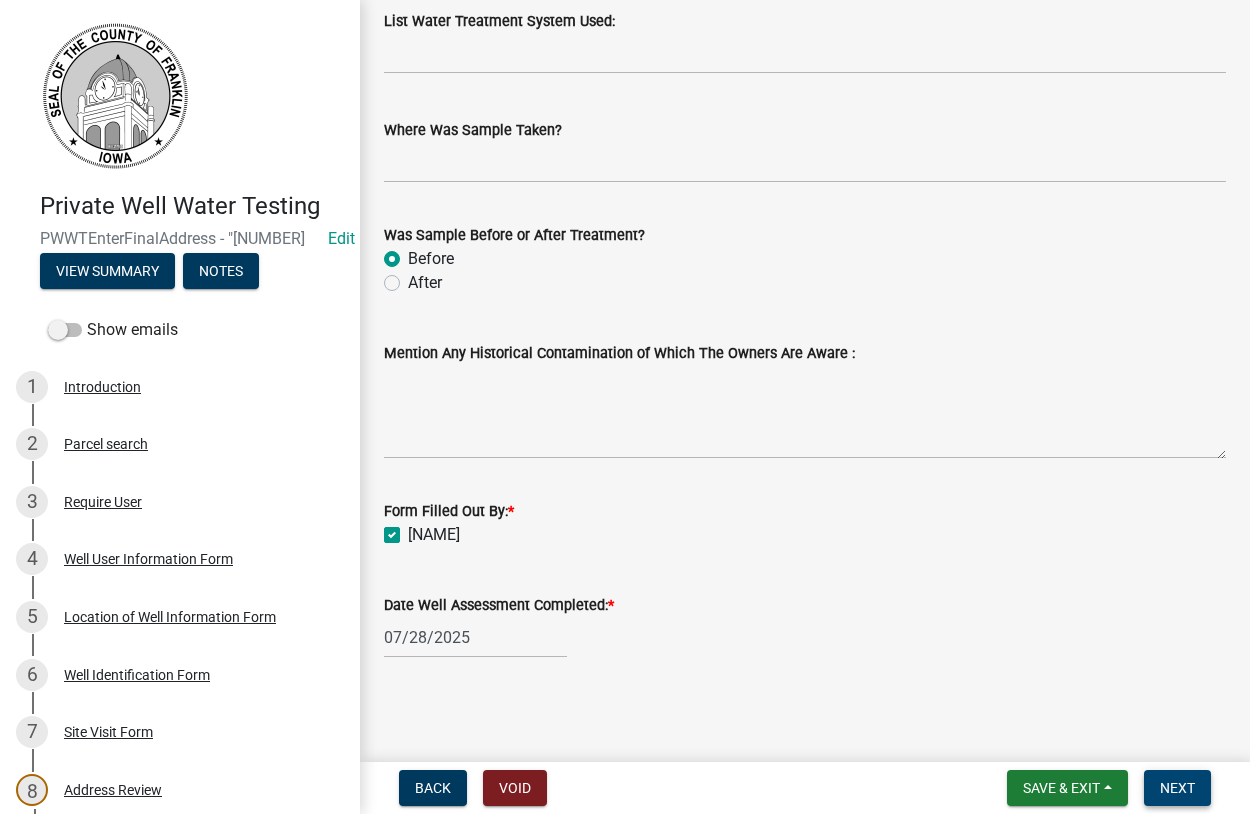 click on "Next" at bounding box center (1177, 788) 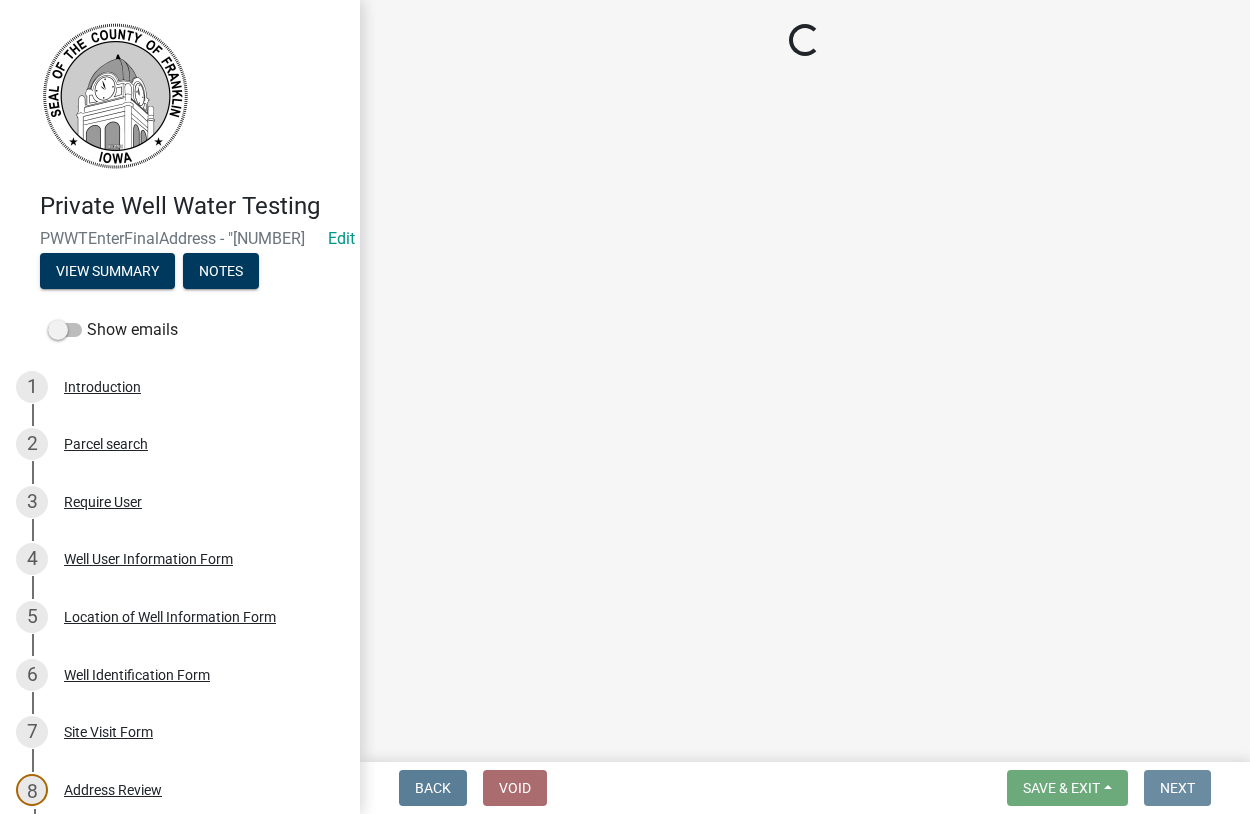 scroll, scrollTop: 0, scrollLeft: 0, axis: both 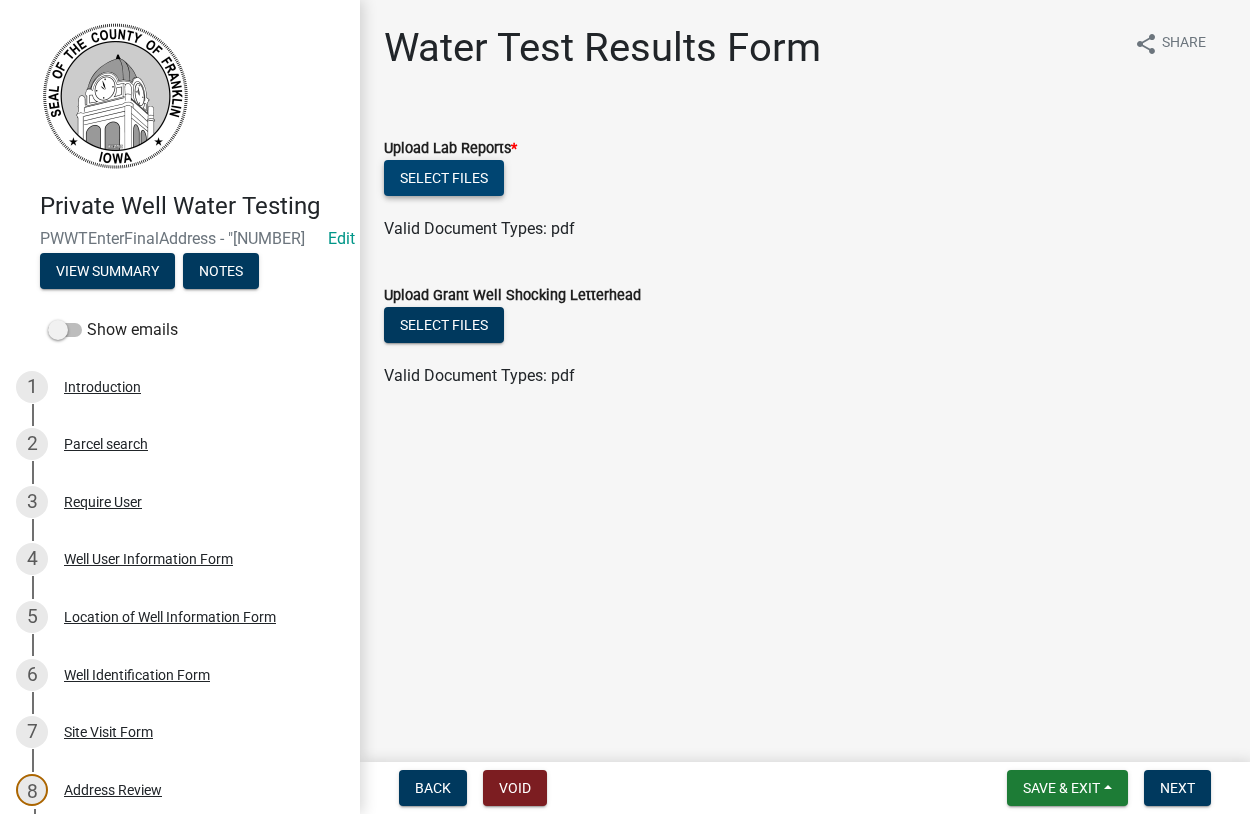 click on "Select files" 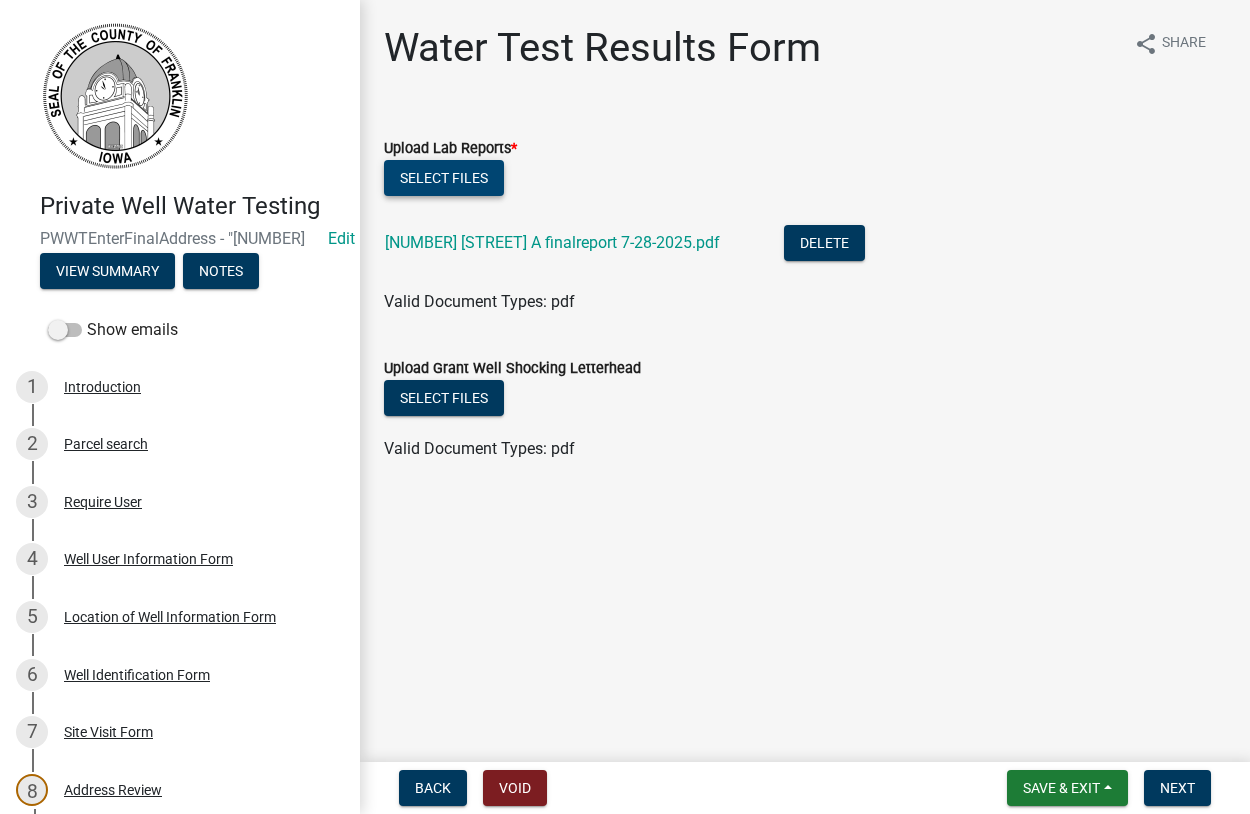 click on "Select files" 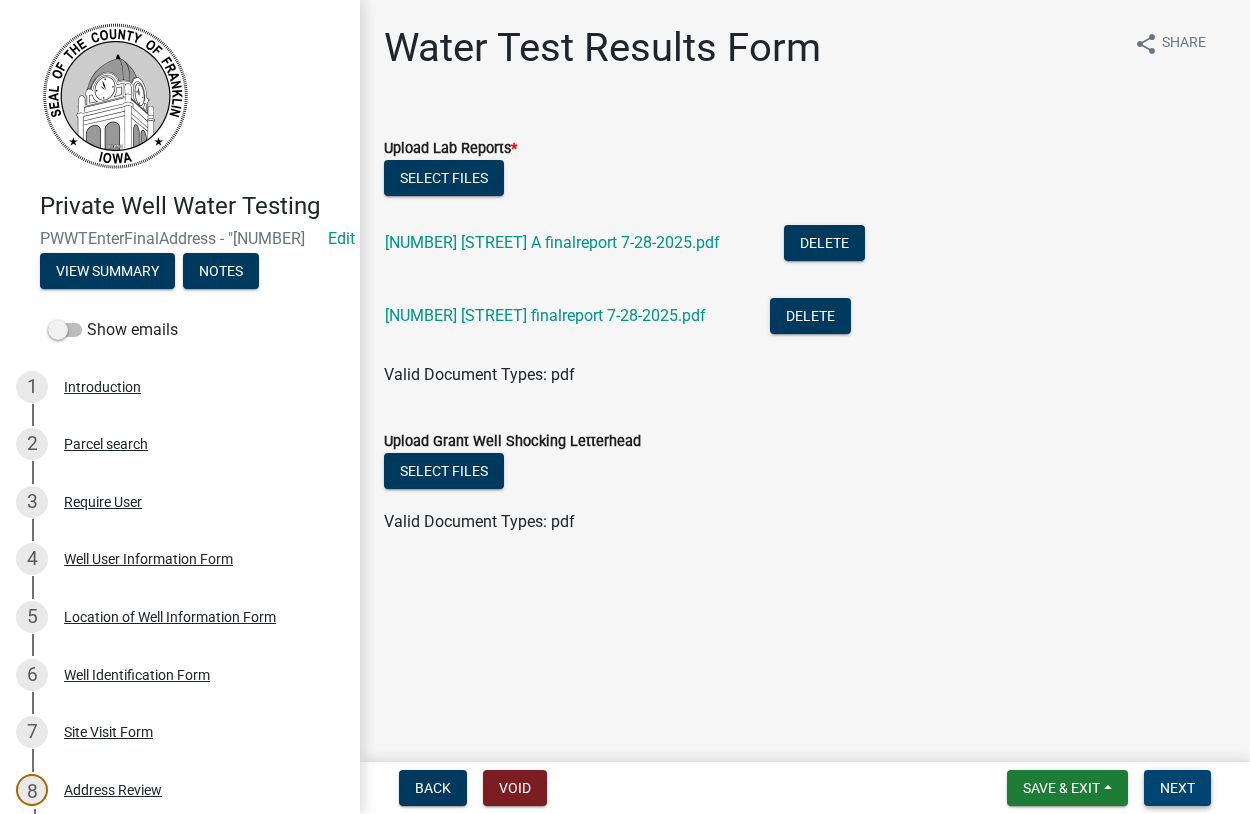 click on "Next" at bounding box center [1177, 788] 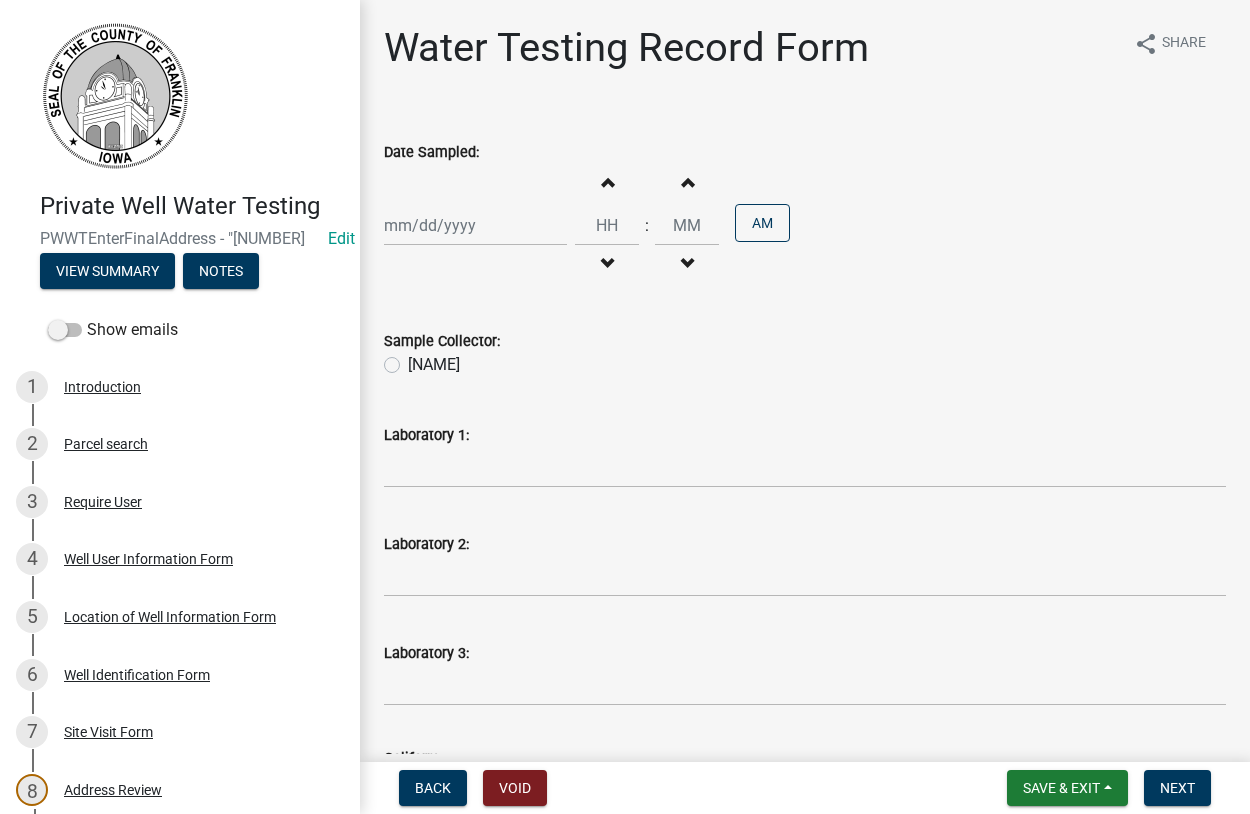 click on "Date Sampled:" at bounding box center [475, 225] 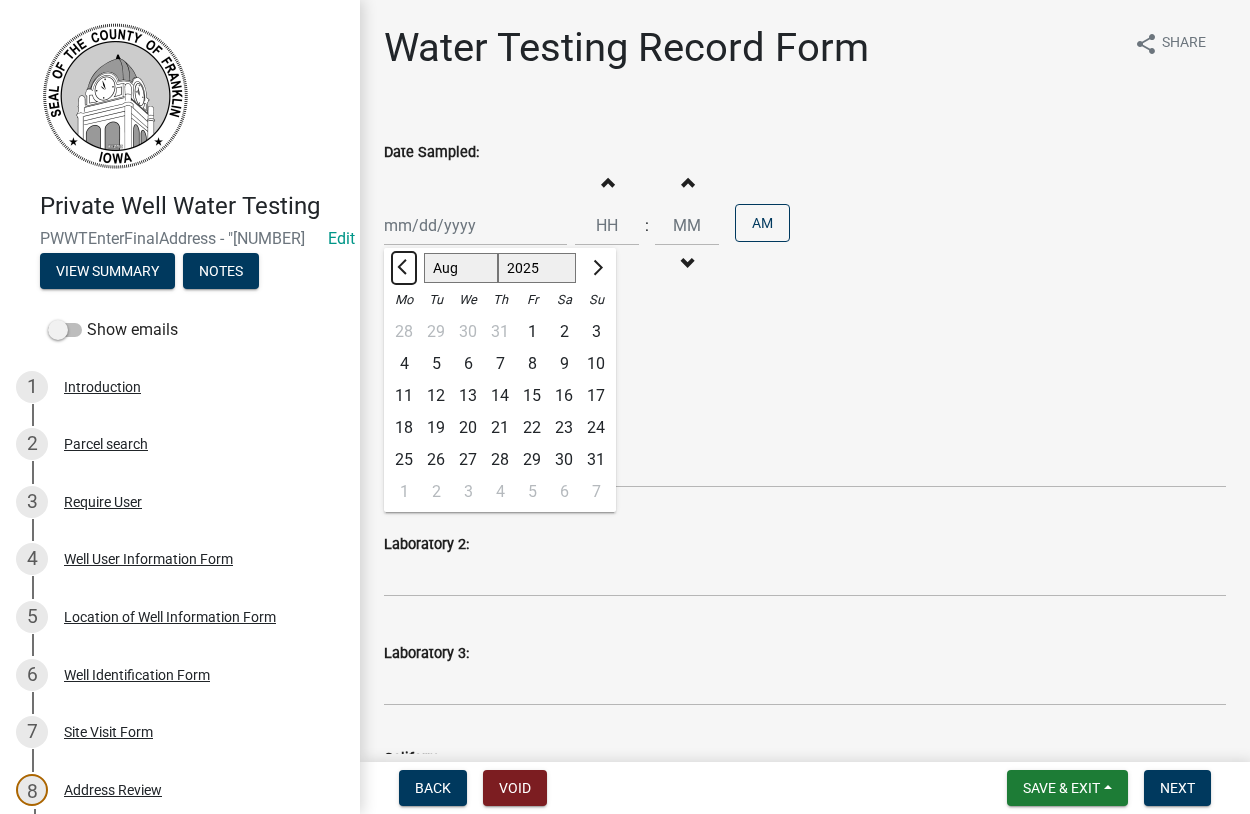 click 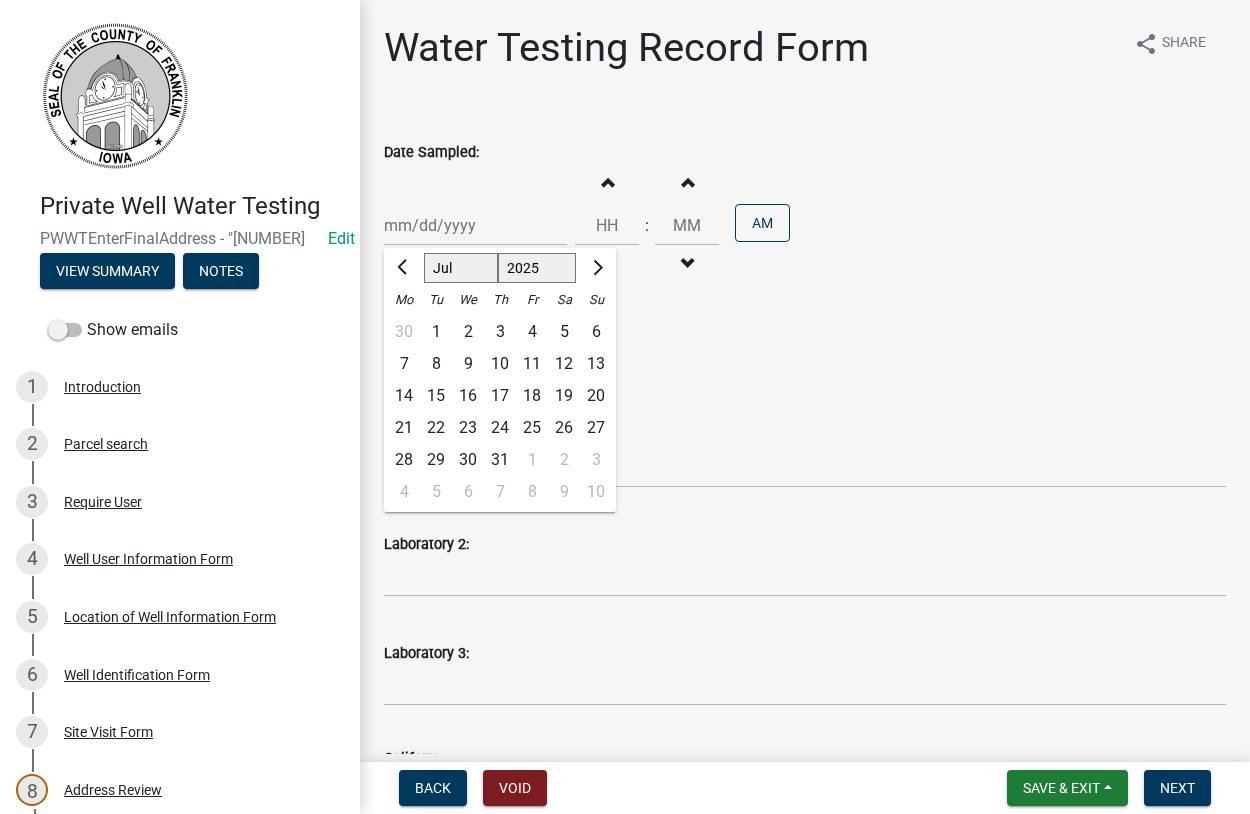 click on "28" 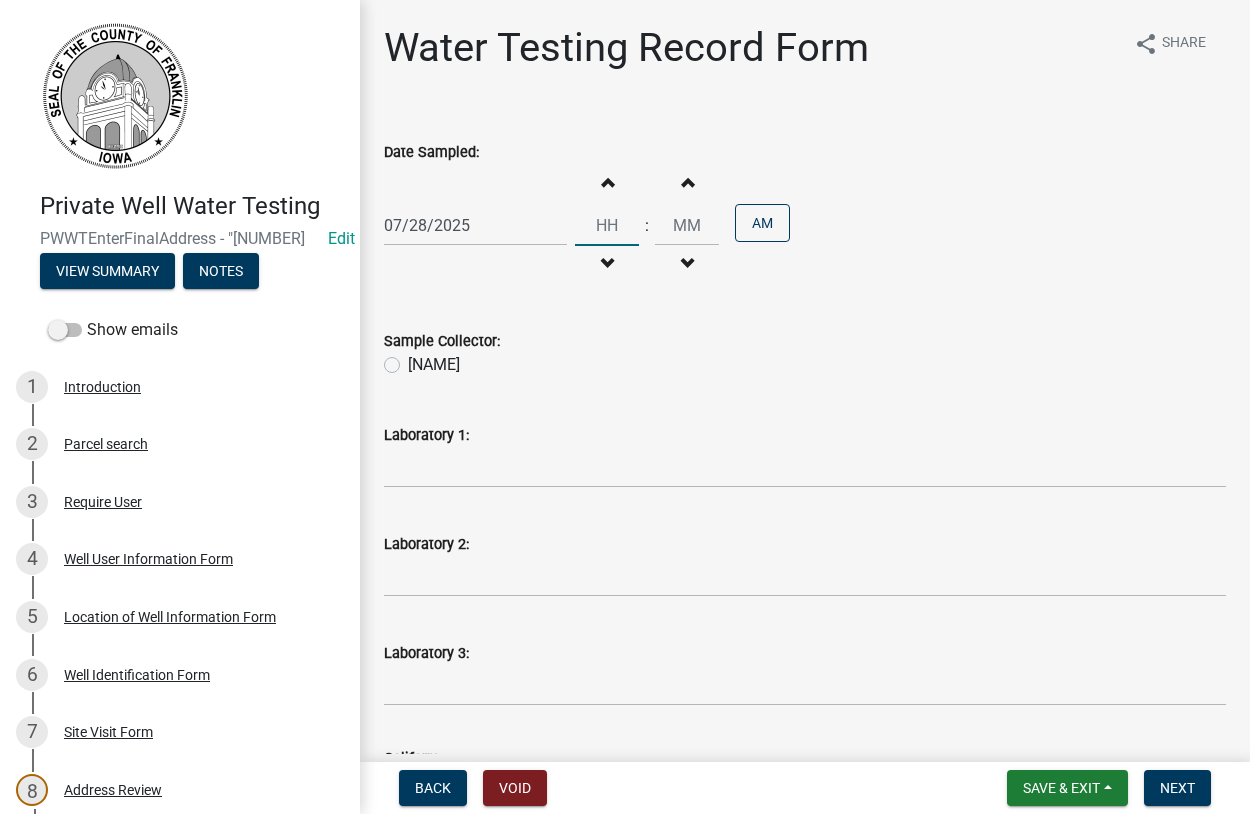 click at bounding box center (607, 225) 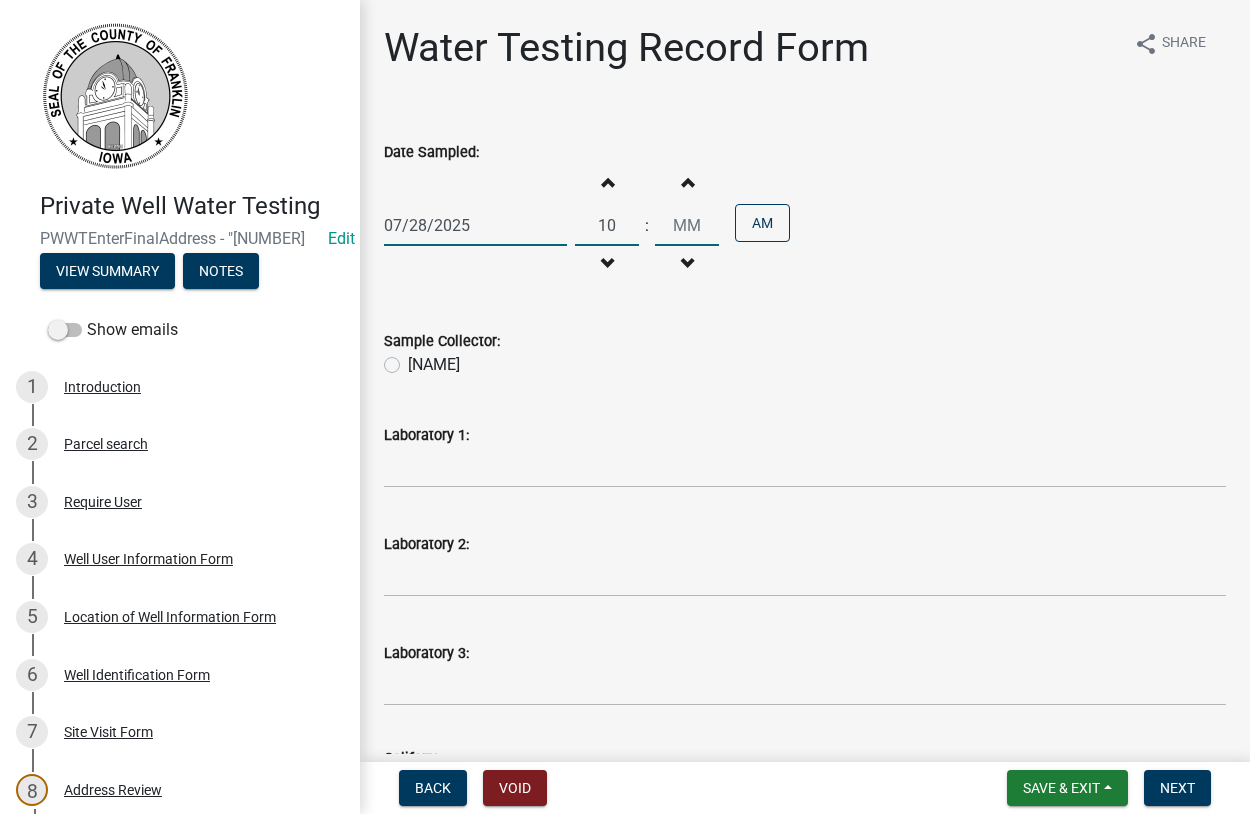 type on "10" 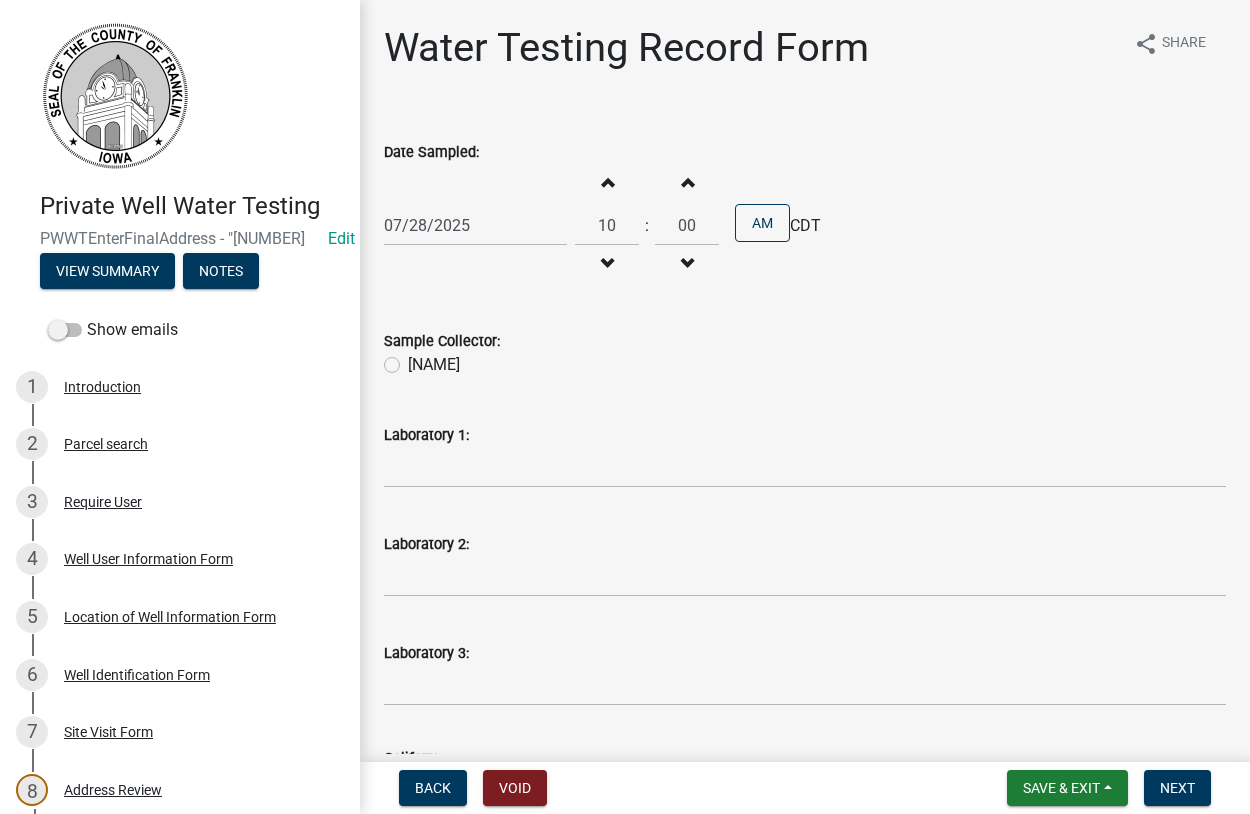 click on "[NAME]" 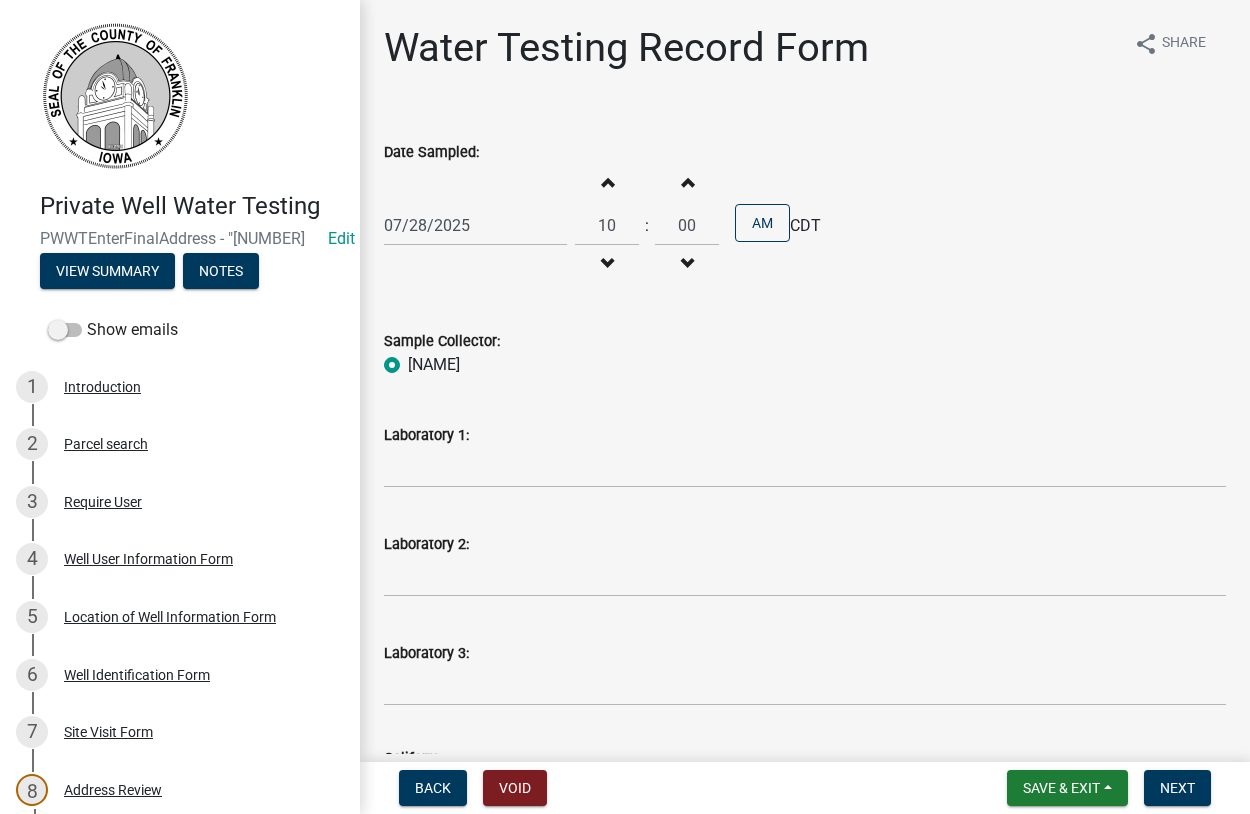 radio on "true" 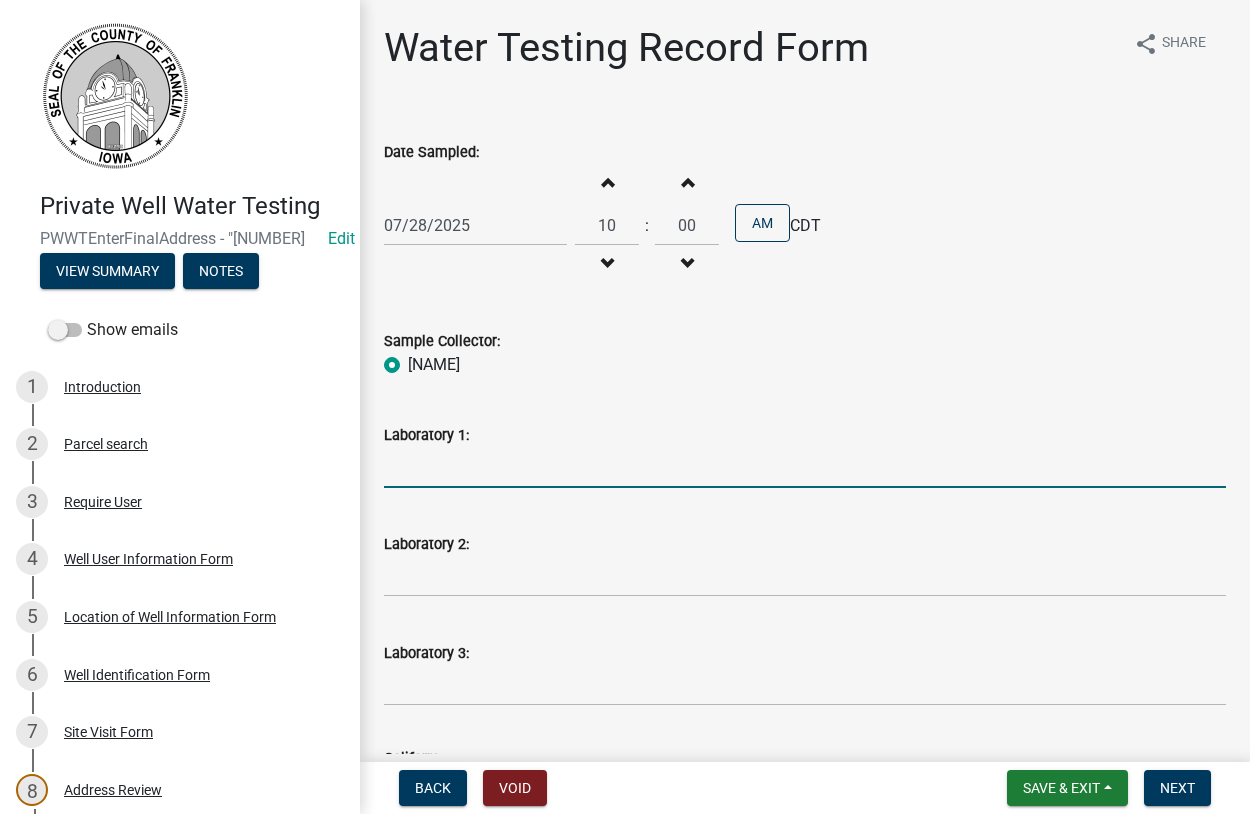 click on "Laboratory 1:" at bounding box center (805, 467) 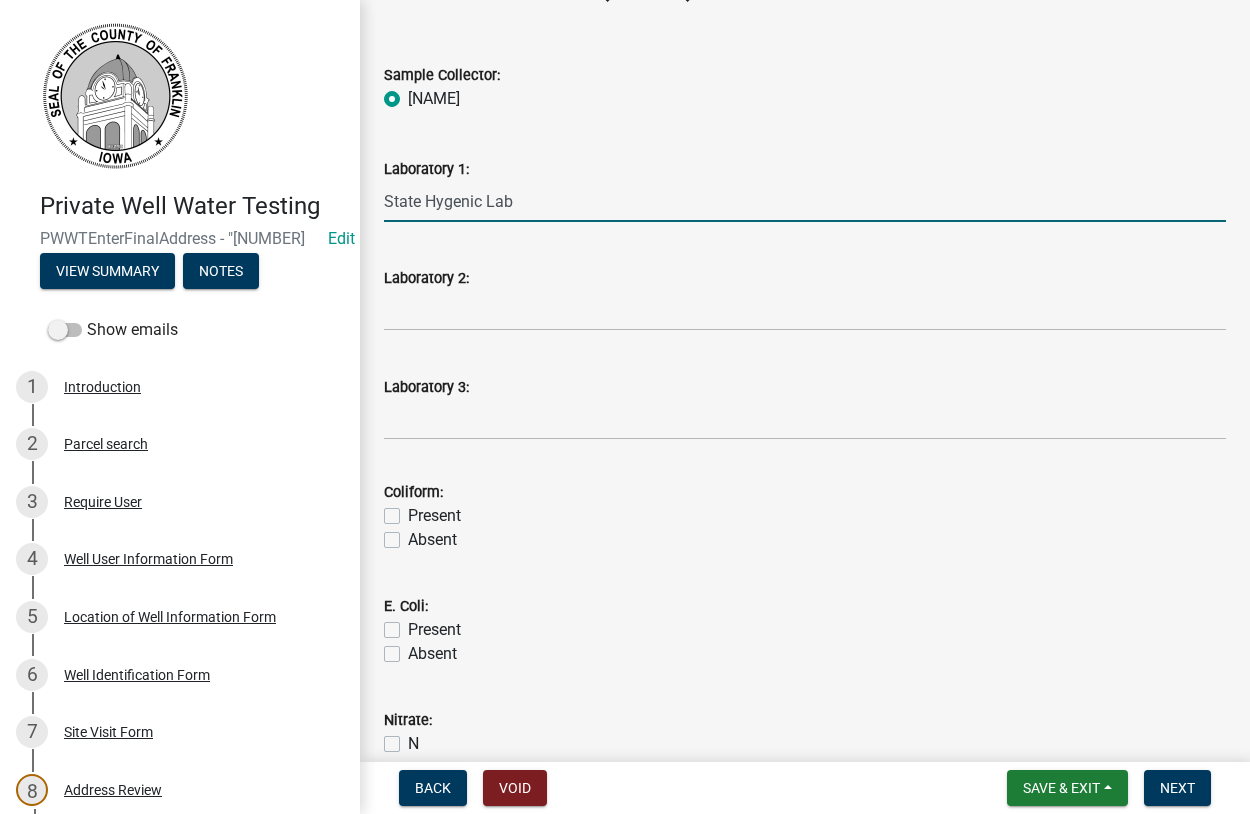 scroll, scrollTop: 342, scrollLeft: 0, axis: vertical 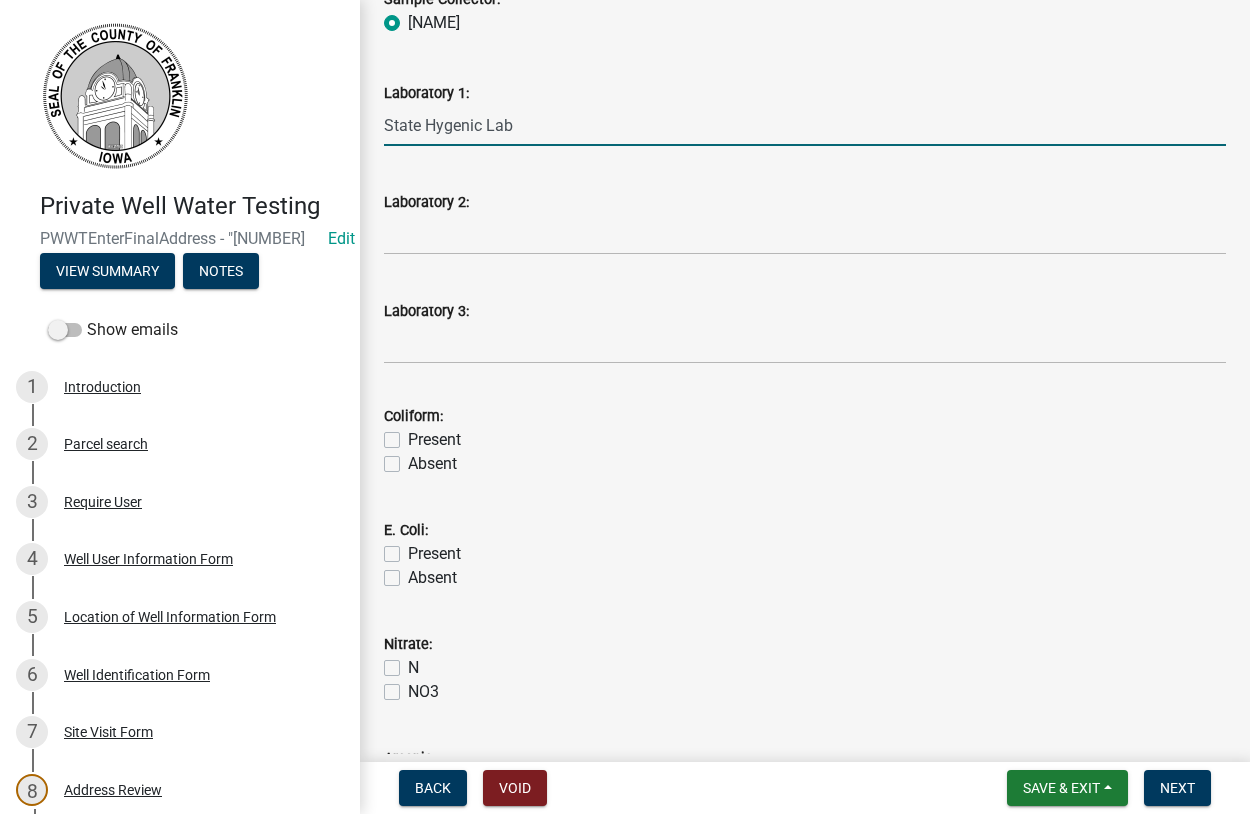 type on "State Hygenic Lab" 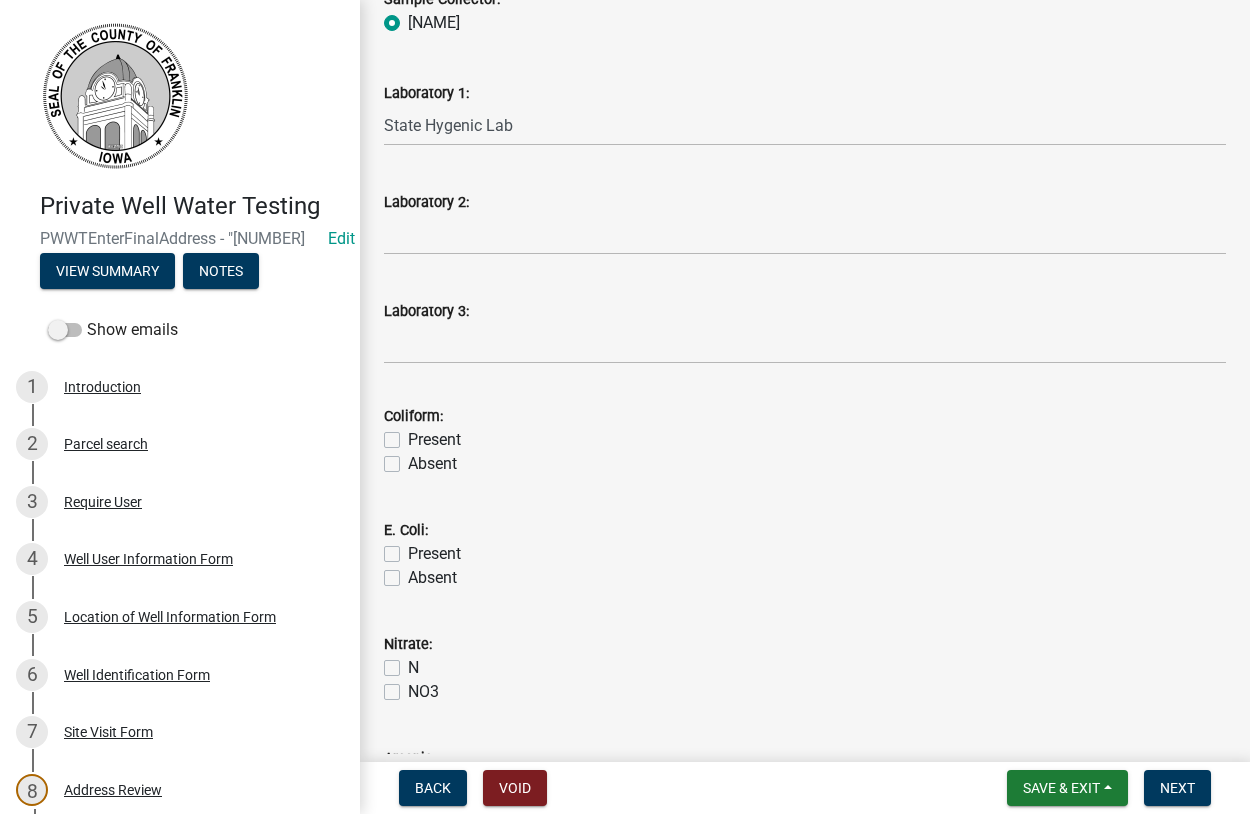 click on "Absent" 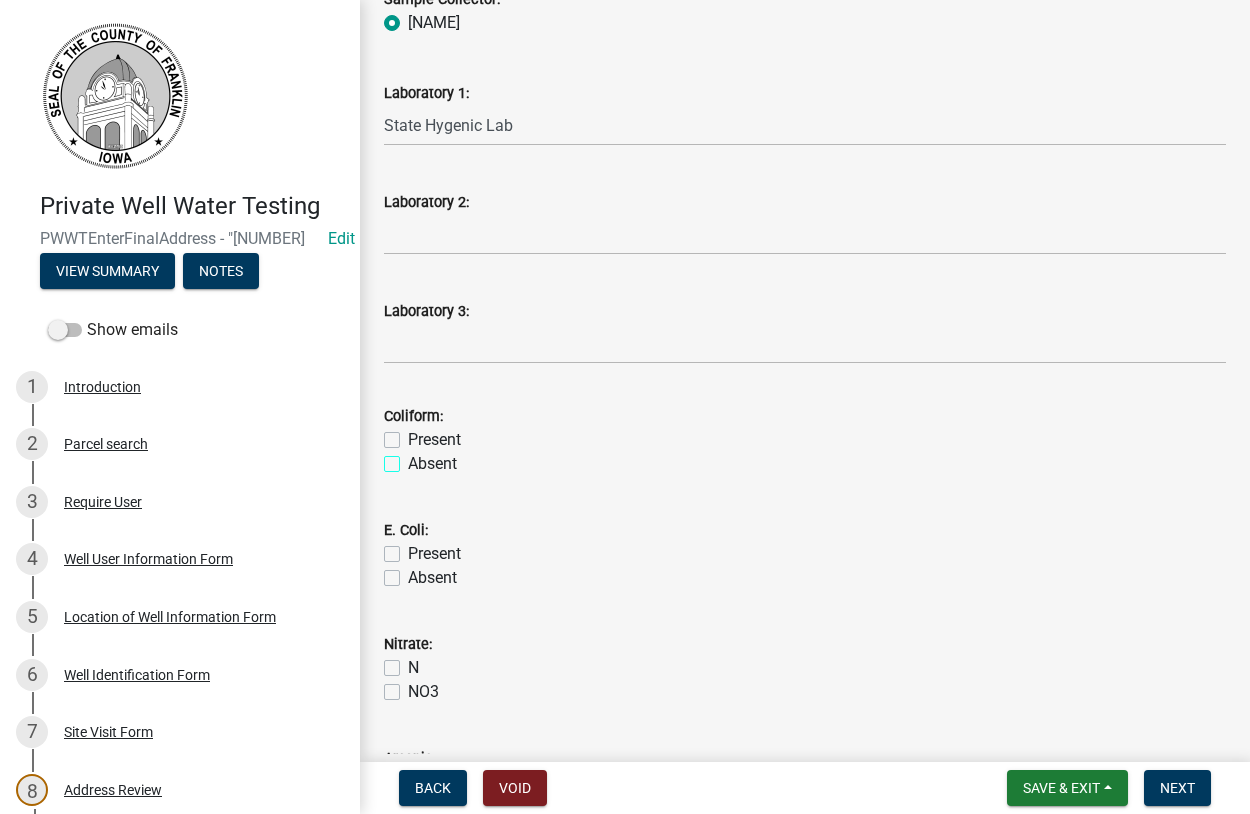 click on "Absent" at bounding box center [414, 458] 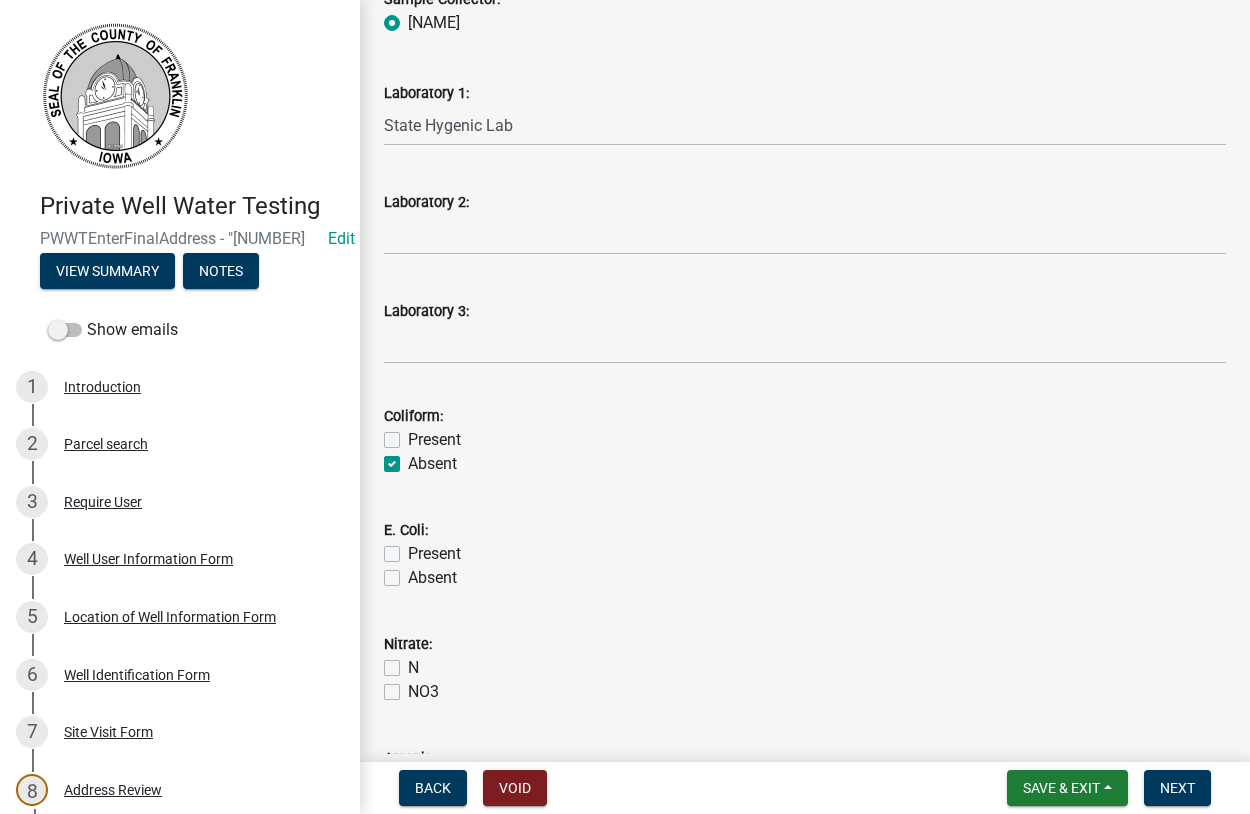 checkbox on "false" 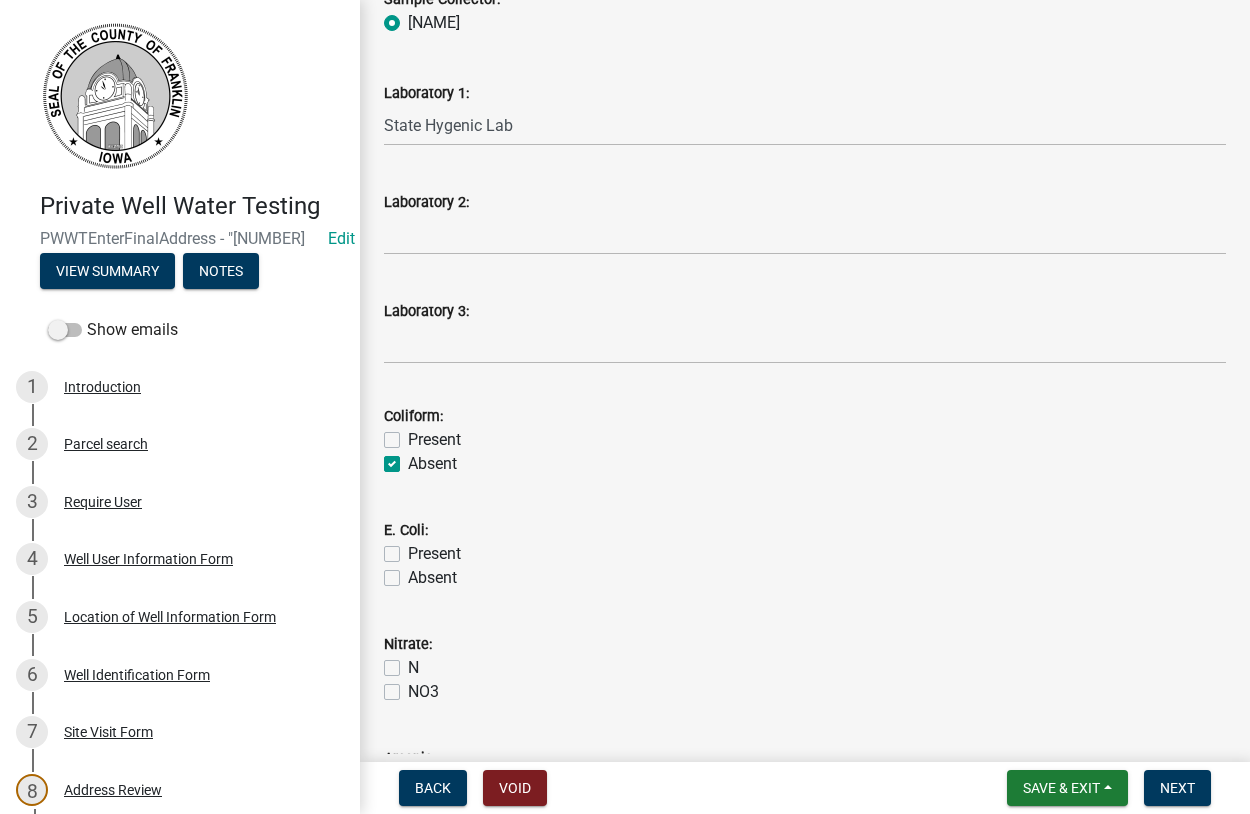 click on "Absent" 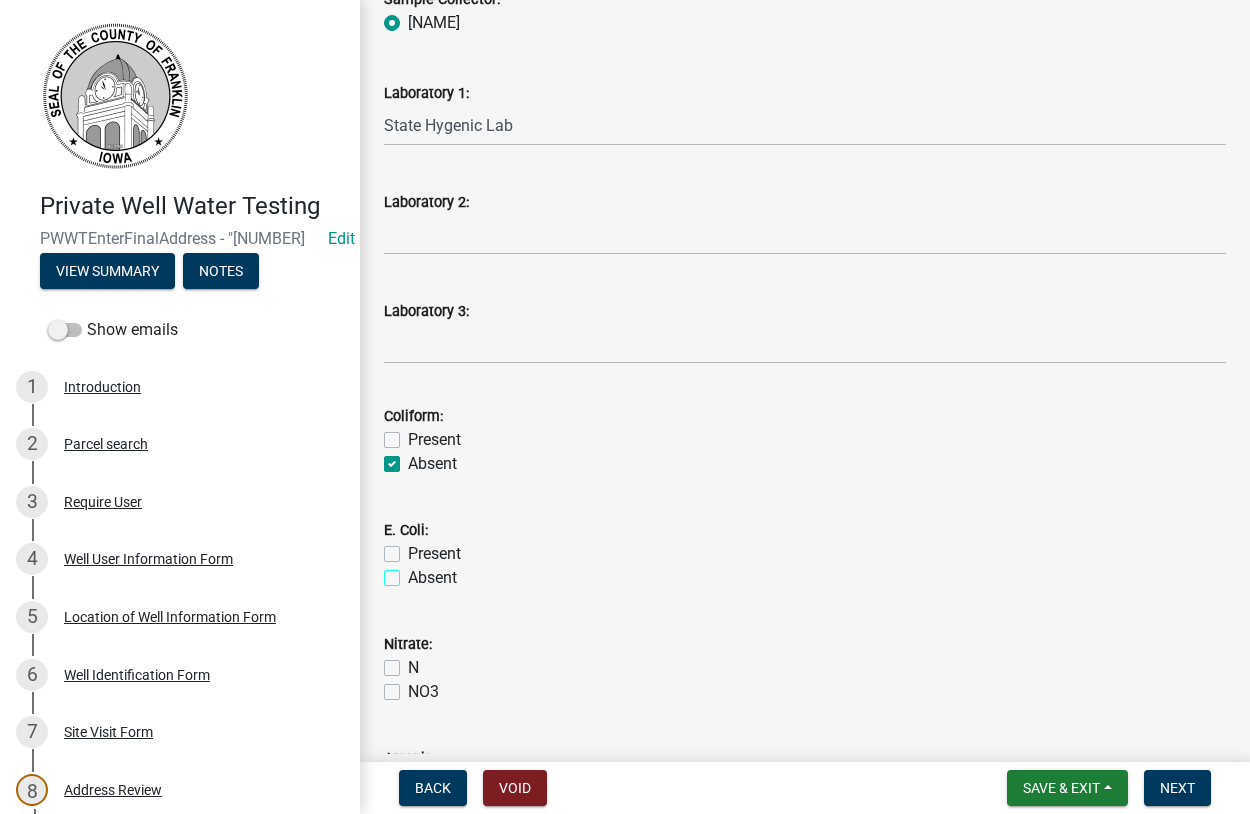 checkbox on "true" 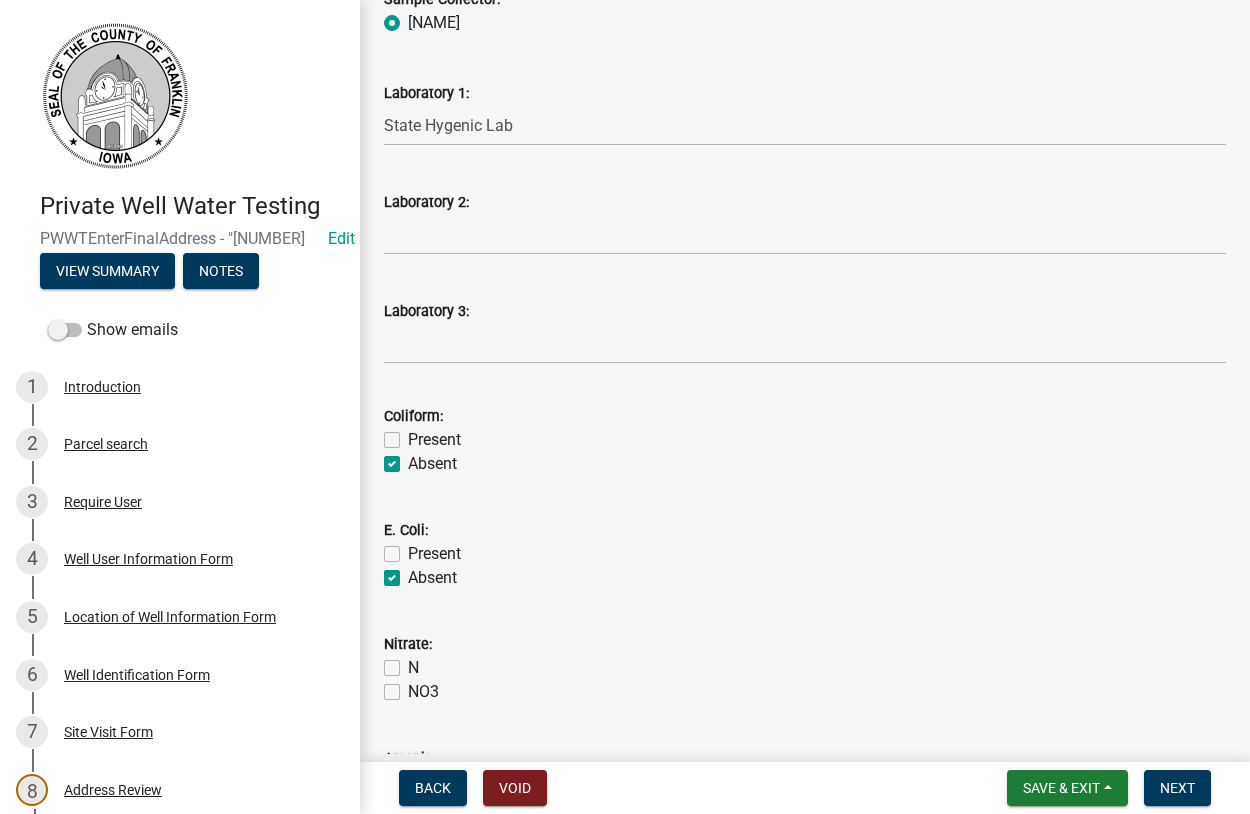 checkbox on "false" 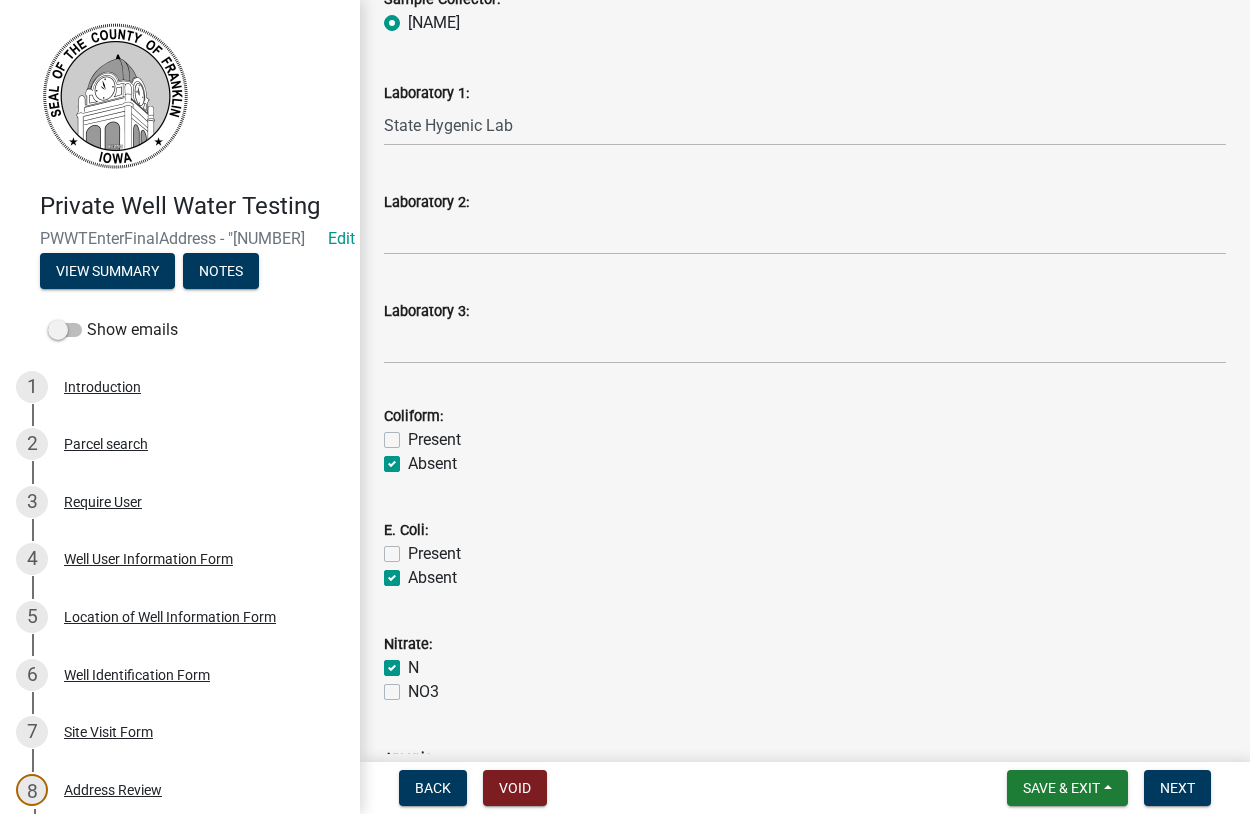 checkbox on "true" 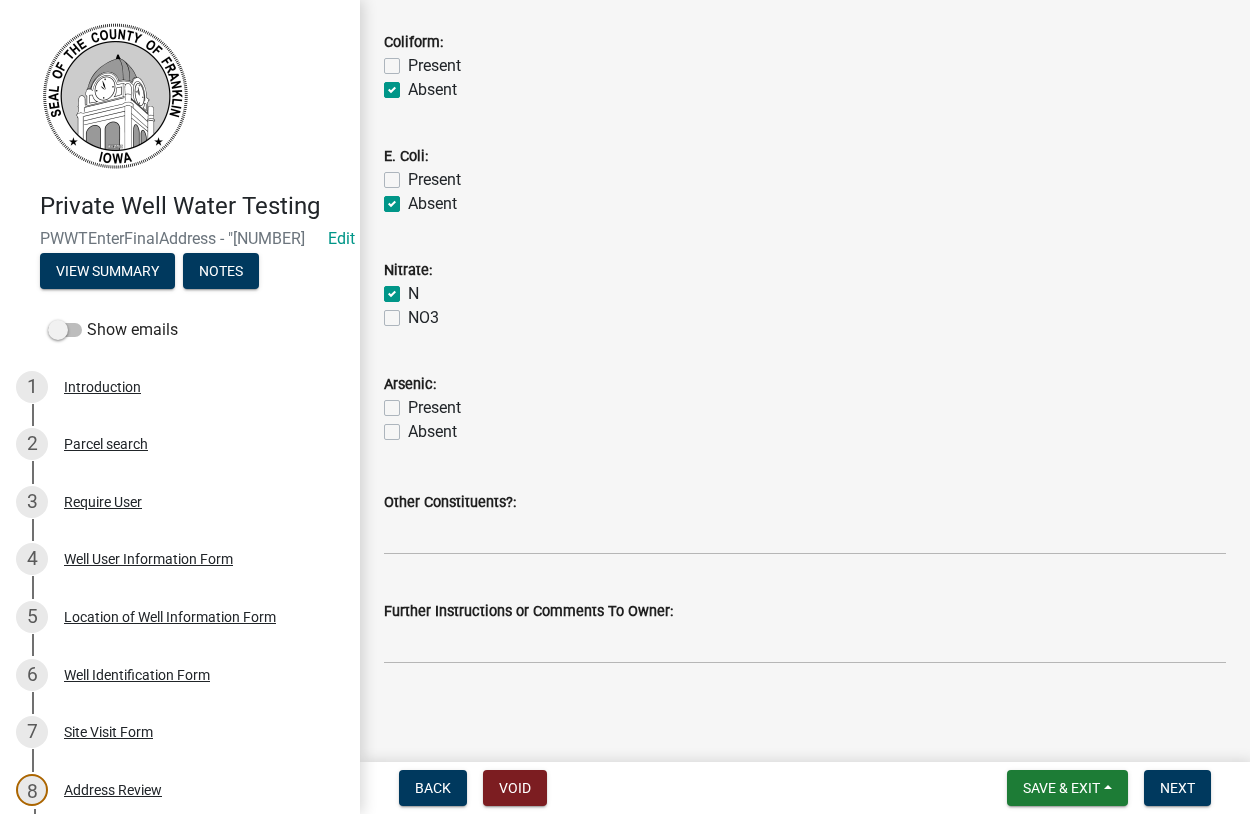 scroll, scrollTop: 720, scrollLeft: 0, axis: vertical 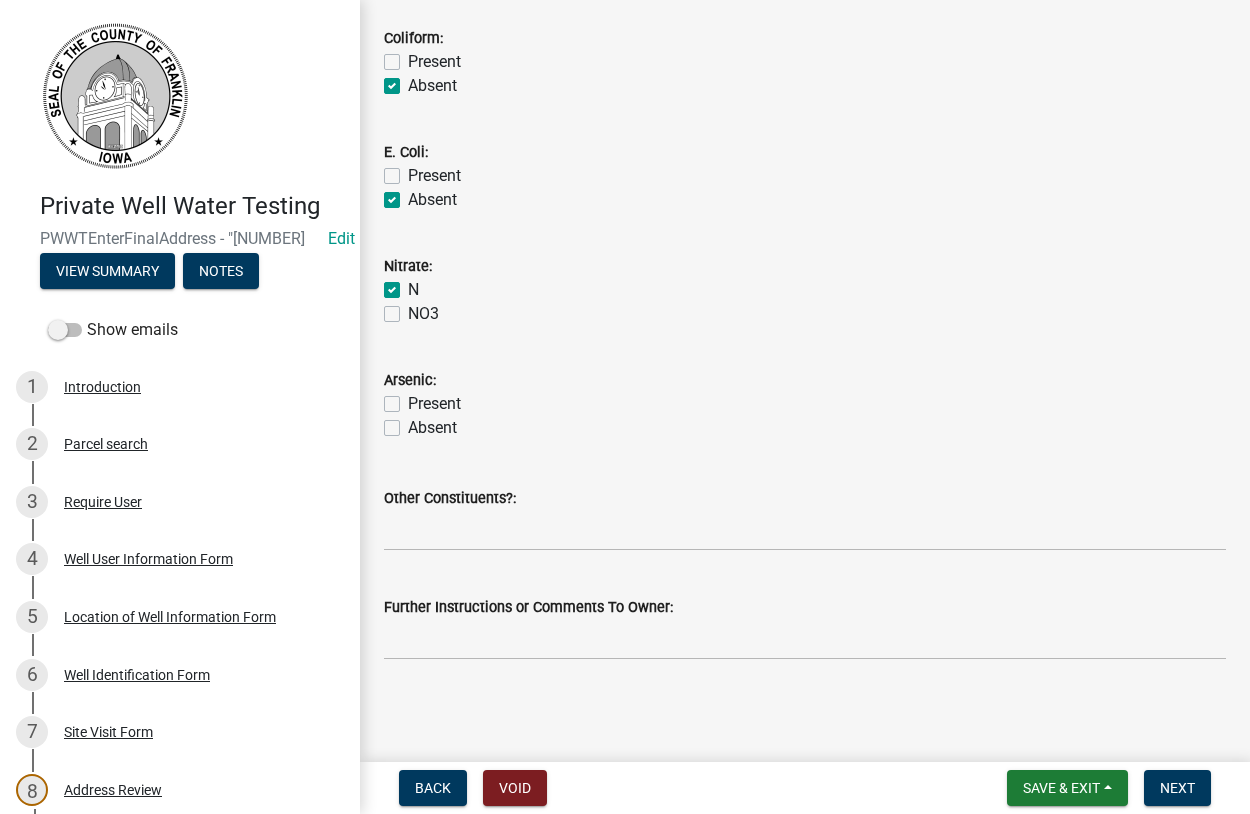 click on "Present" 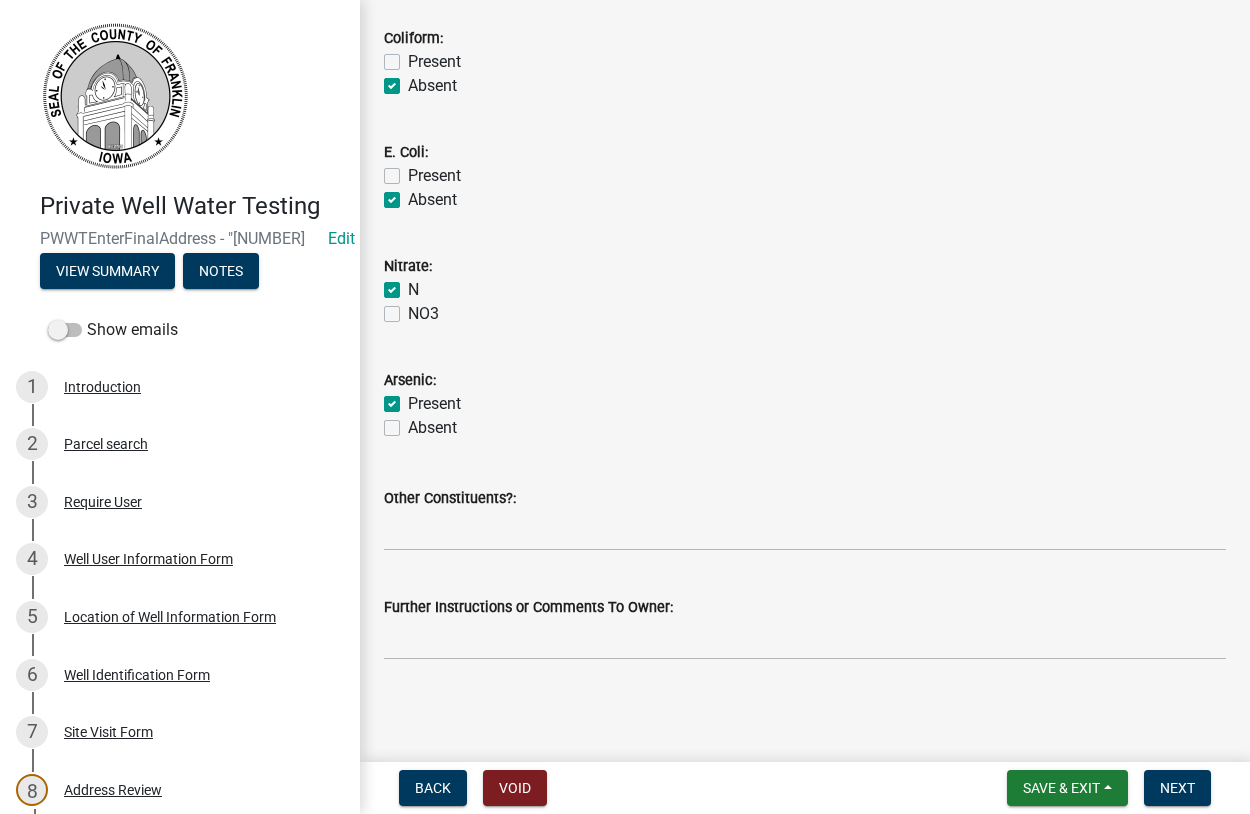 checkbox on "true" 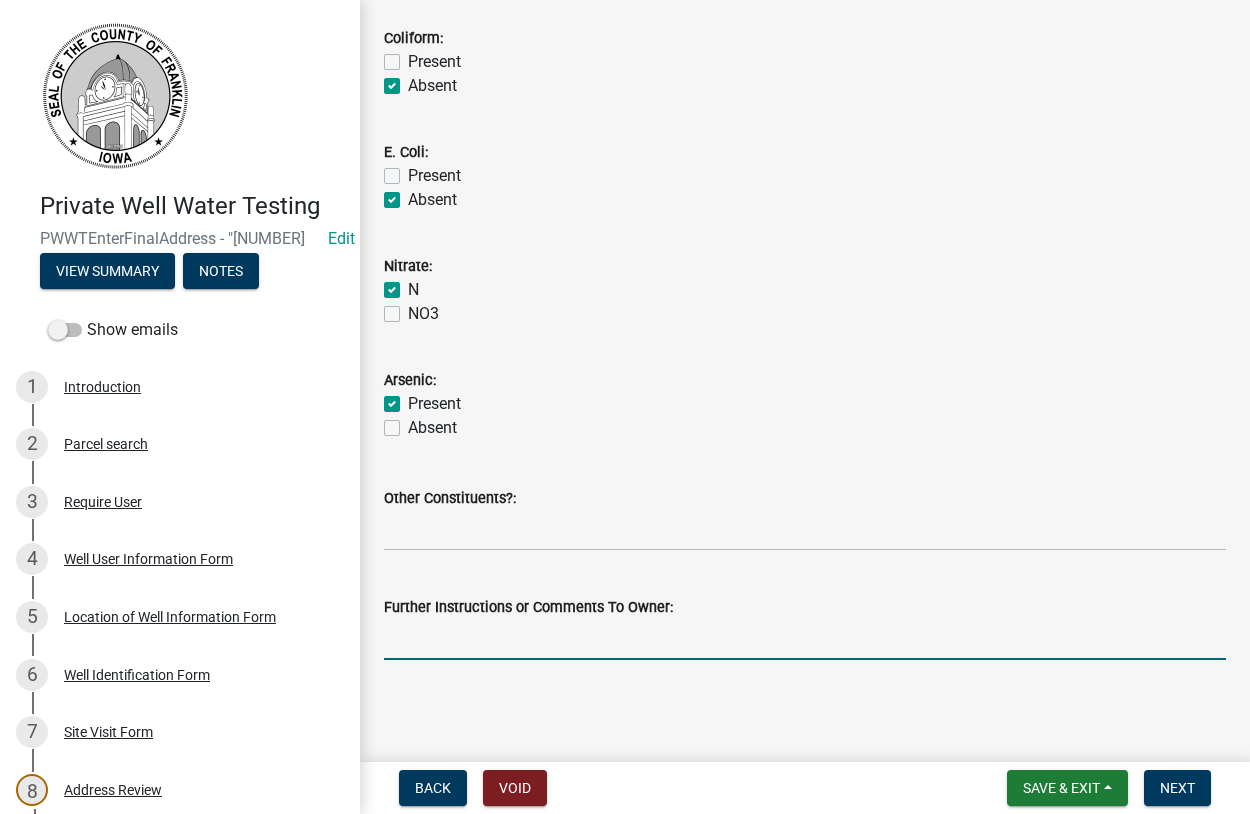 click on "Further Instructions or Comments To Owner:" at bounding box center (805, 639) 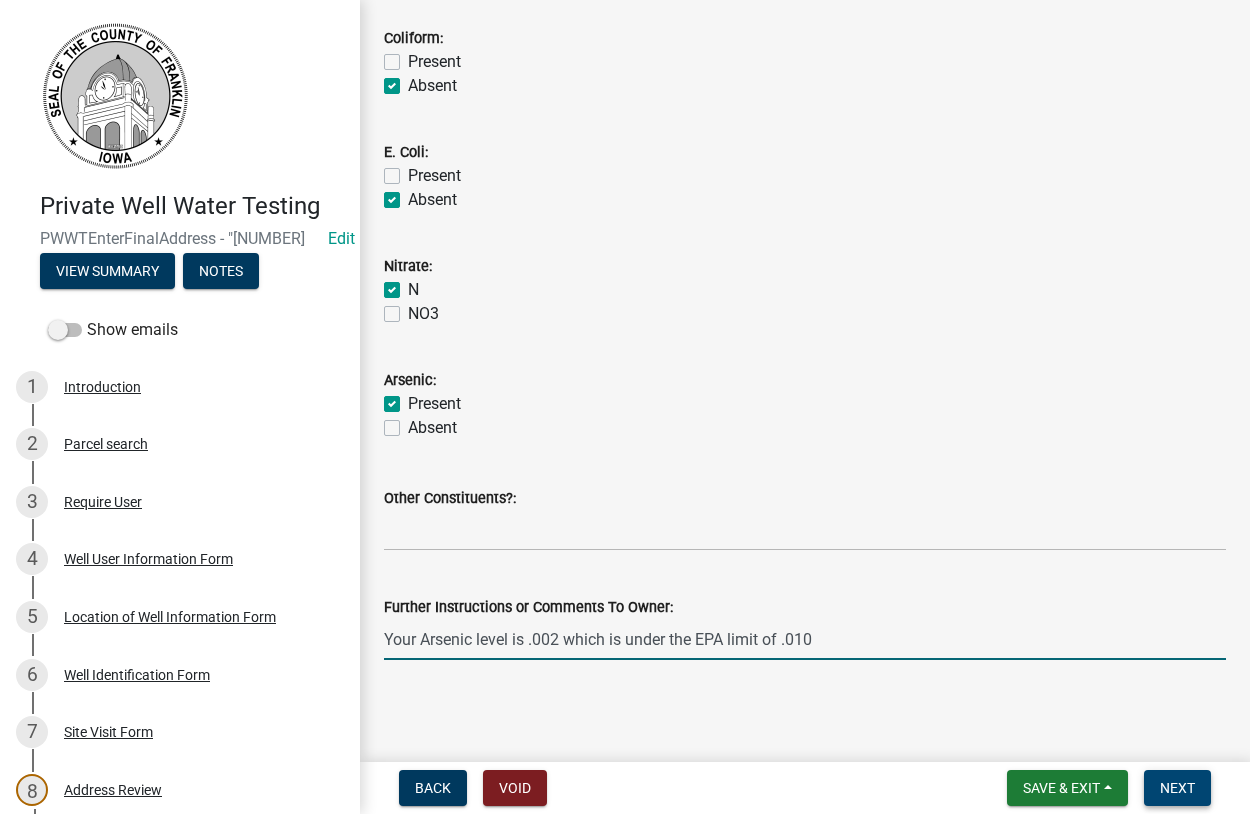 type on "Your Arsenic level is .002 which is under the EPA limit of .010" 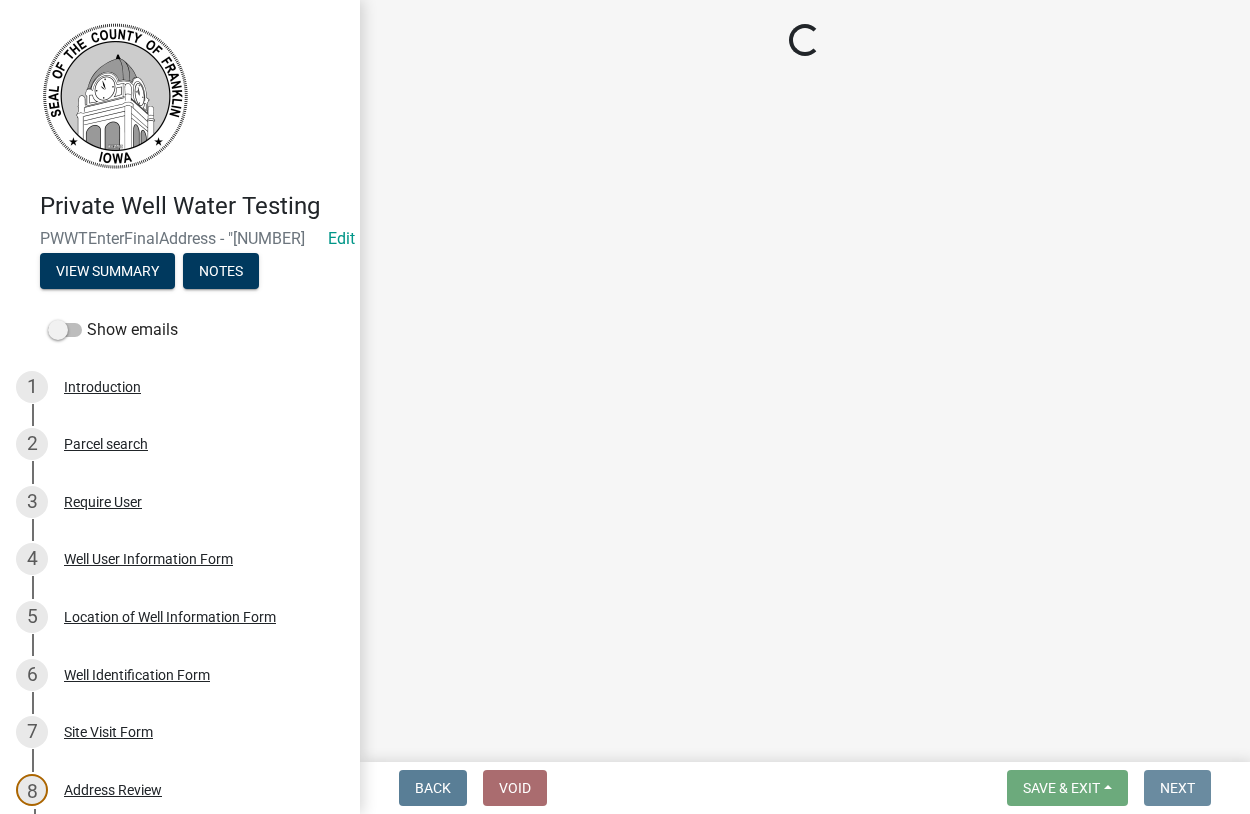 scroll, scrollTop: 0, scrollLeft: 0, axis: both 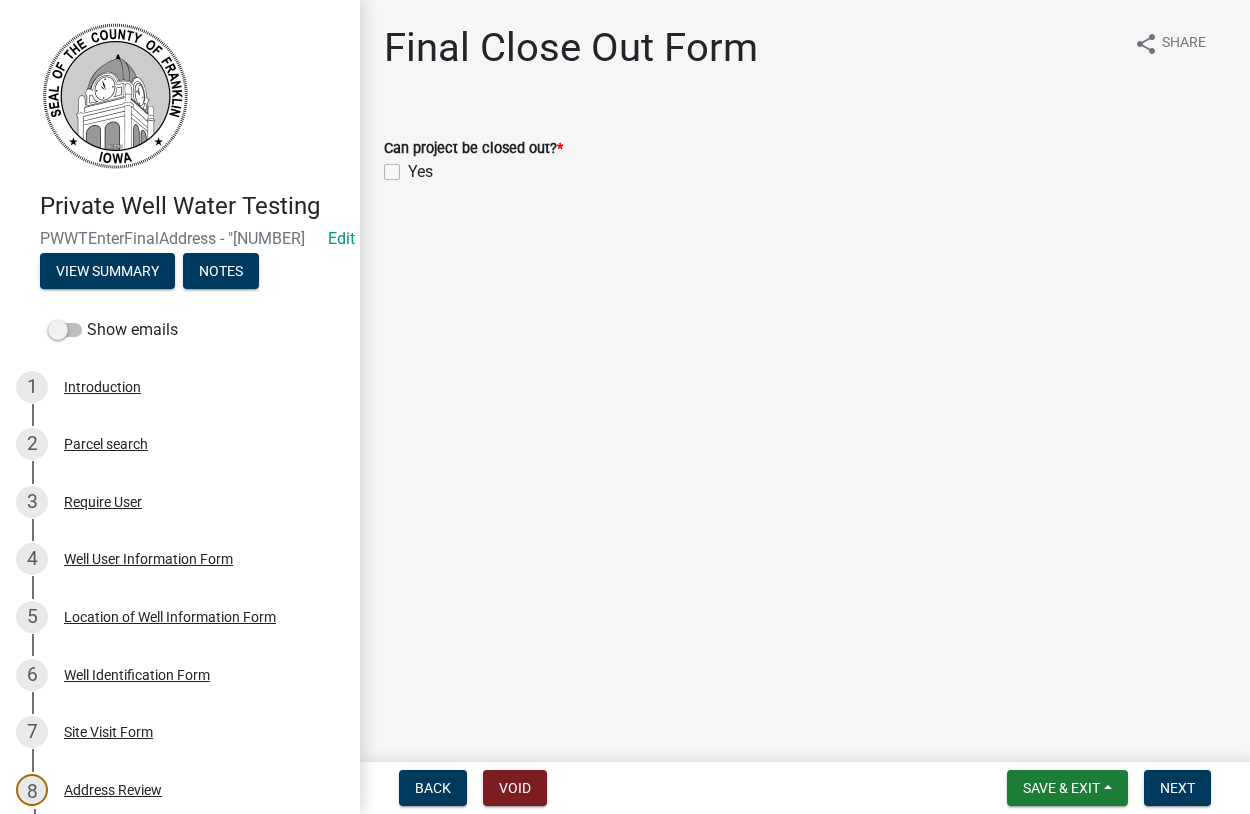 click on "Yes" 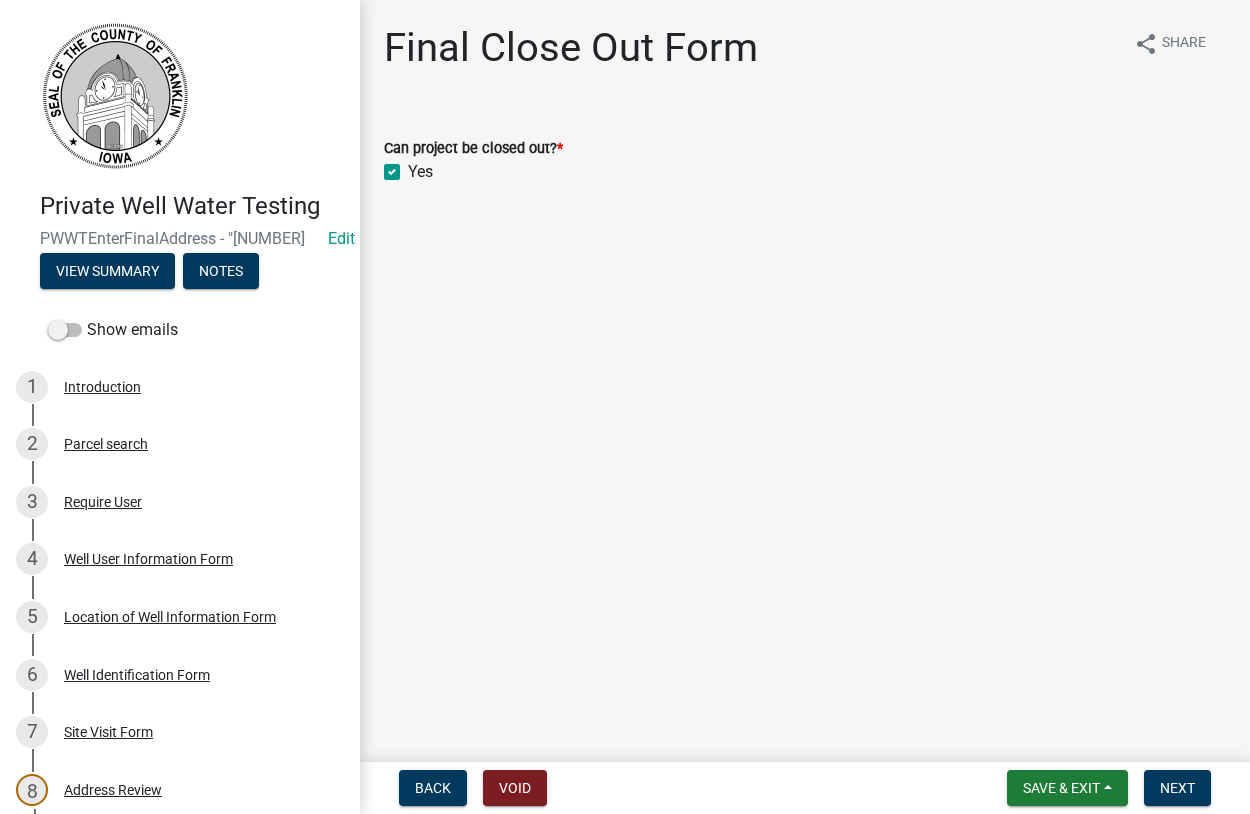 checkbox on "true" 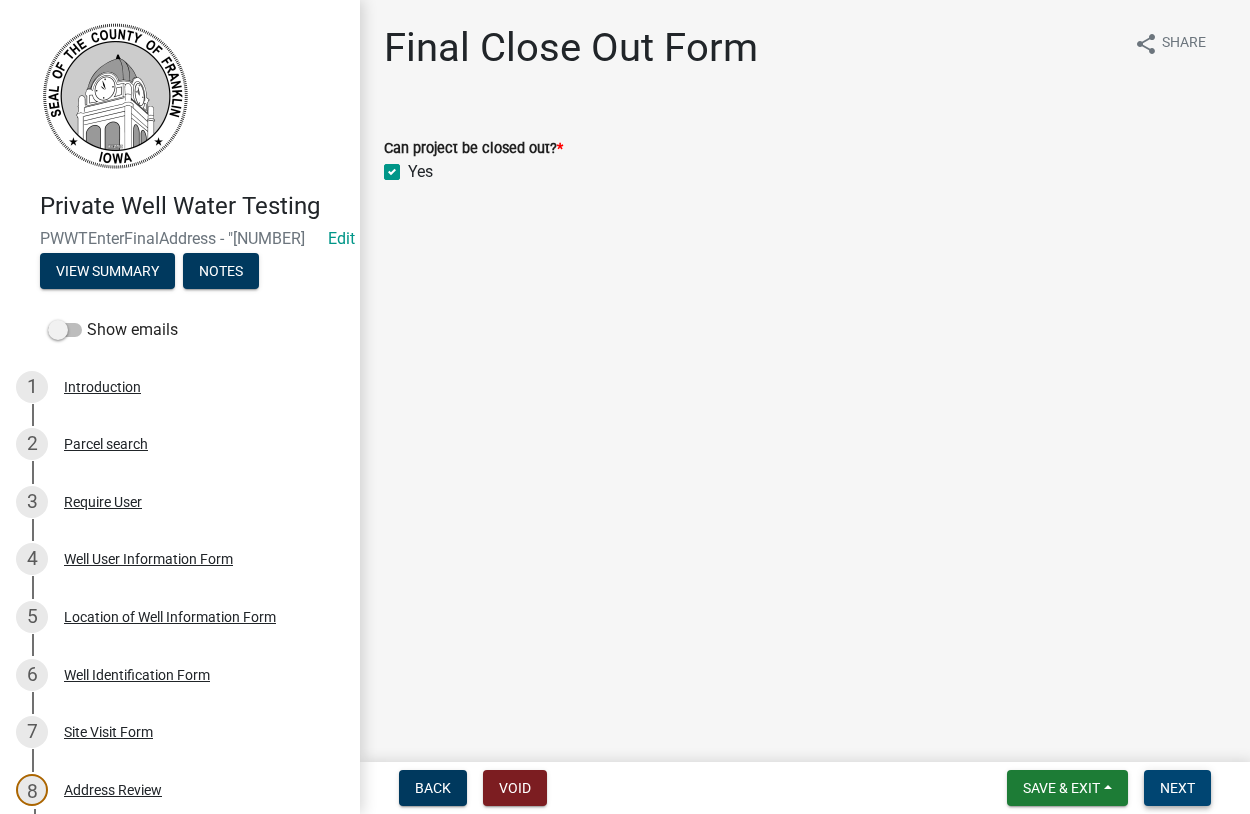 click on "Next" at bounding box center [1177, 788] 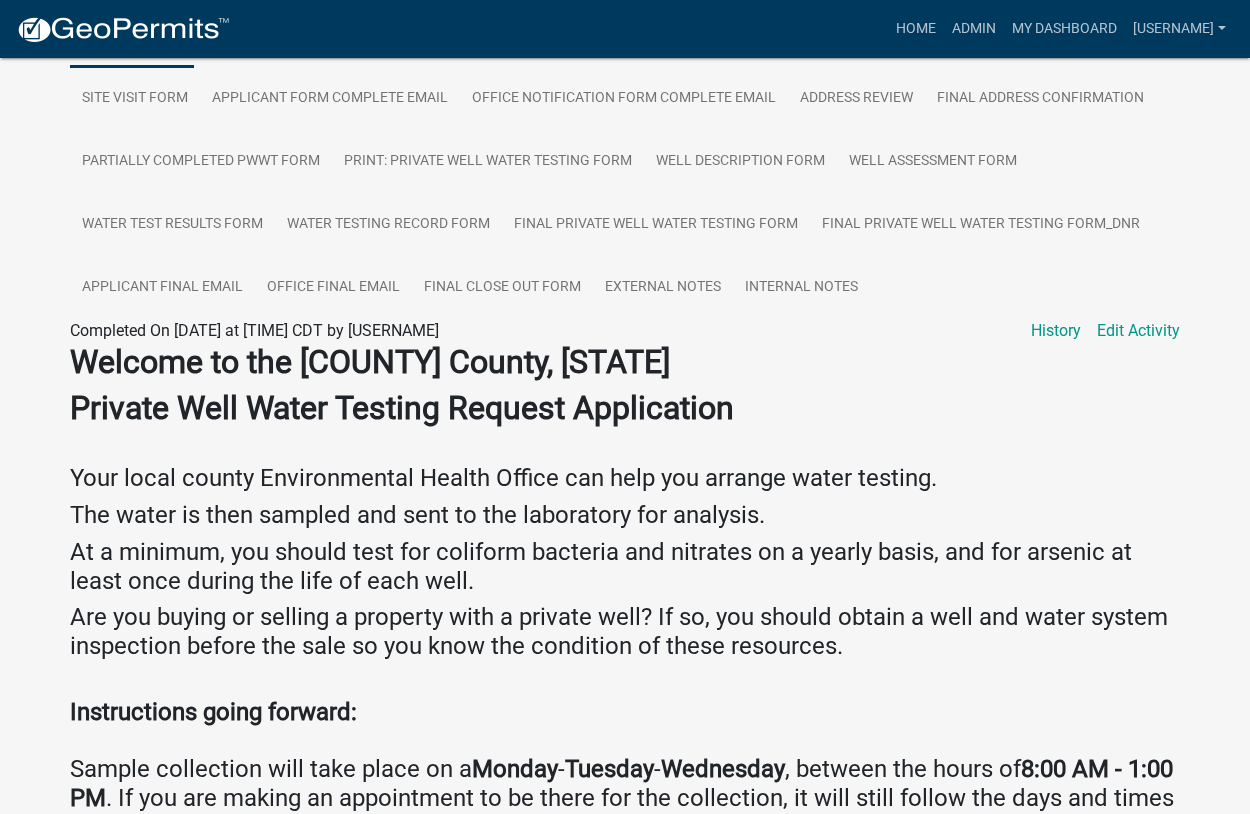 scroll, scrollTop: 0, scrollLeft: 0, axis: both 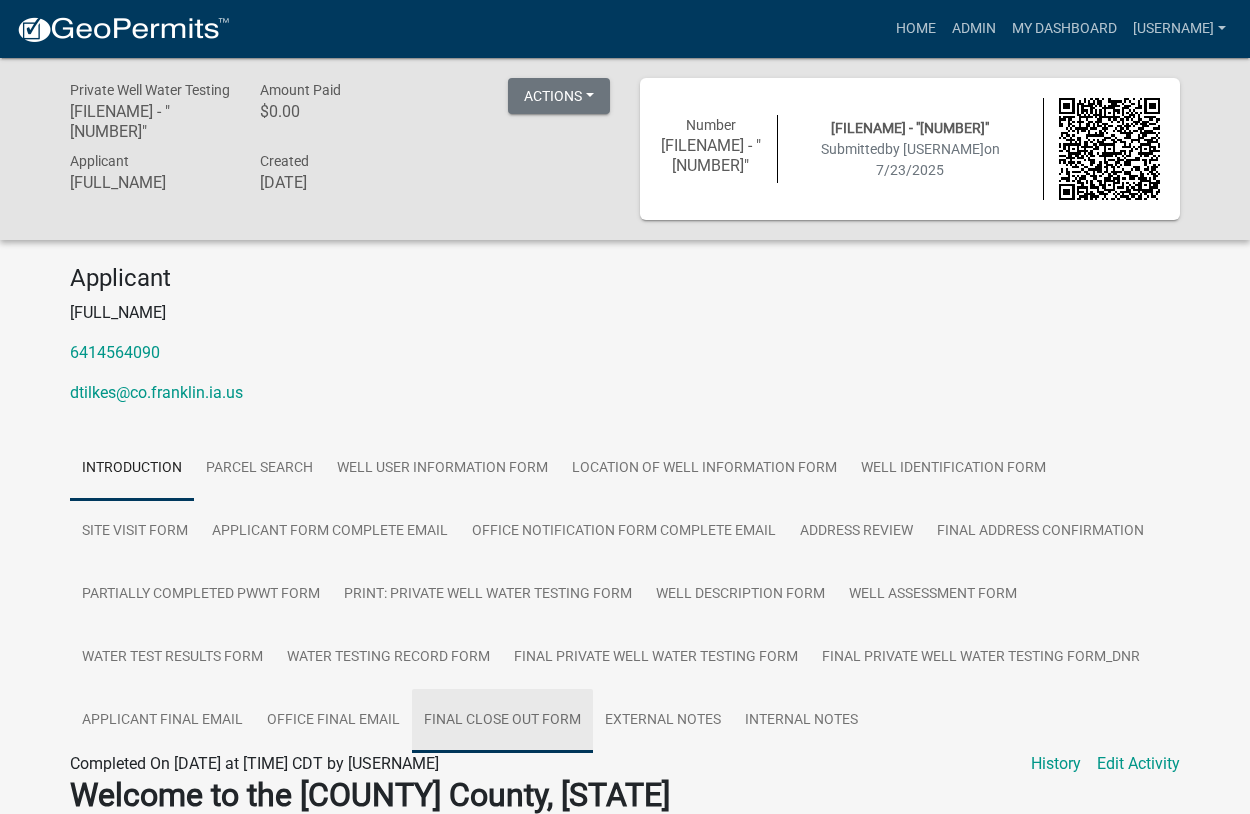 click on "Final Close Out Form" at bounding box center (502, 721) 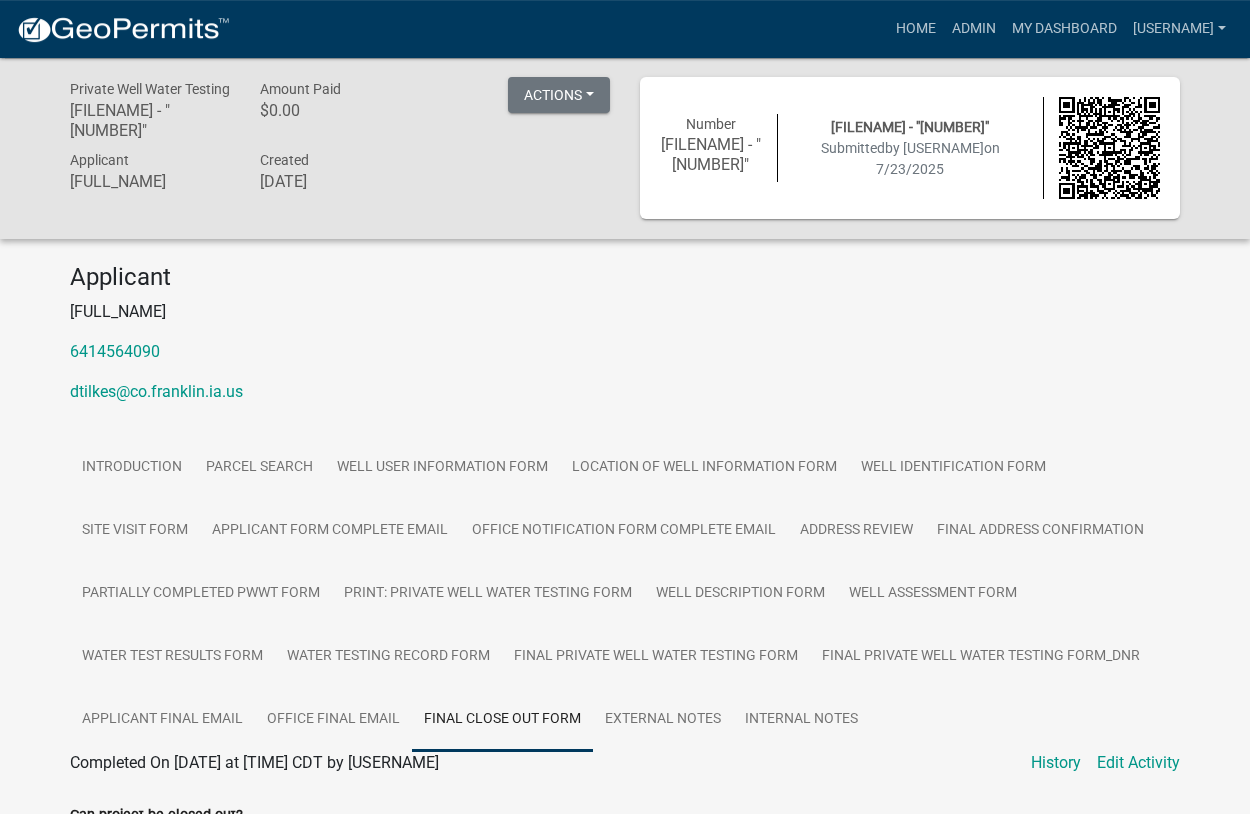 scroll, scrollTop: 0, scrollLeft: 0, axis: both 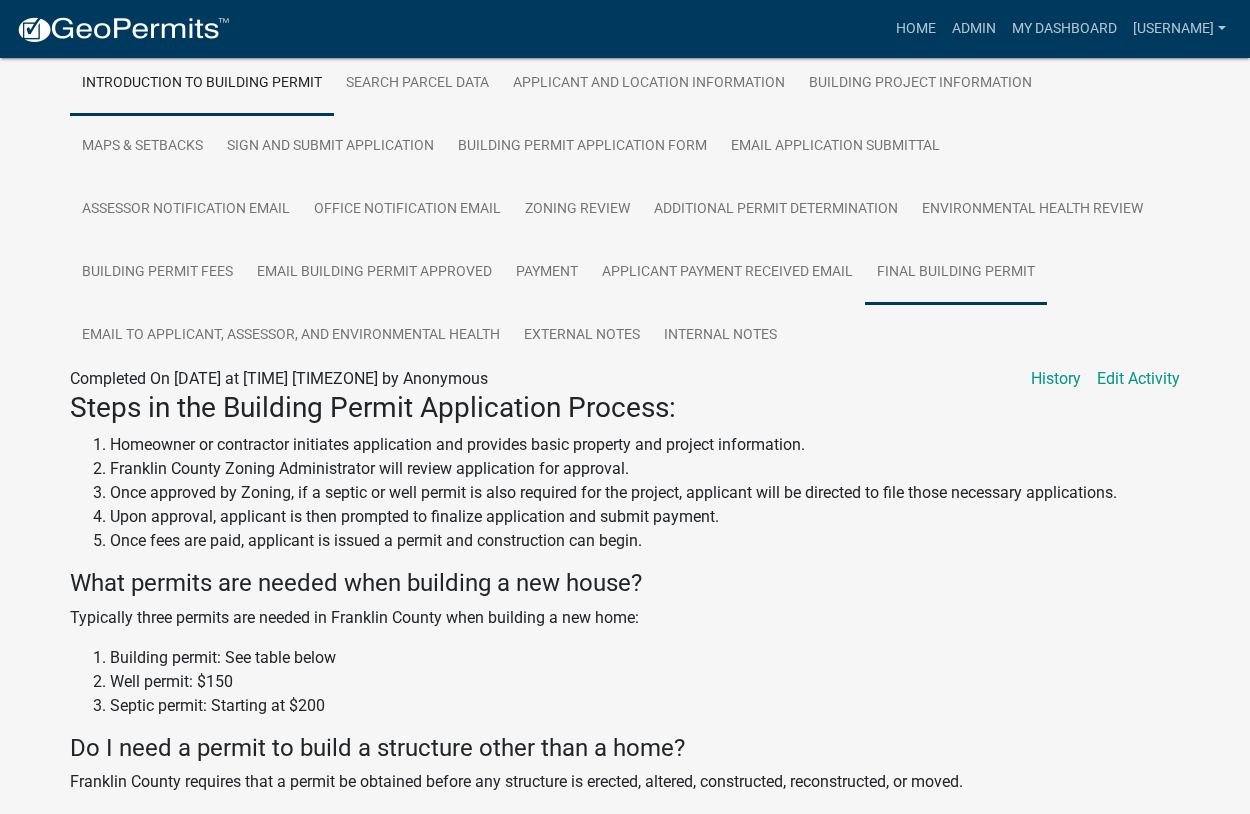 click on "Final Building Permit" at bounding box center [956, 273] 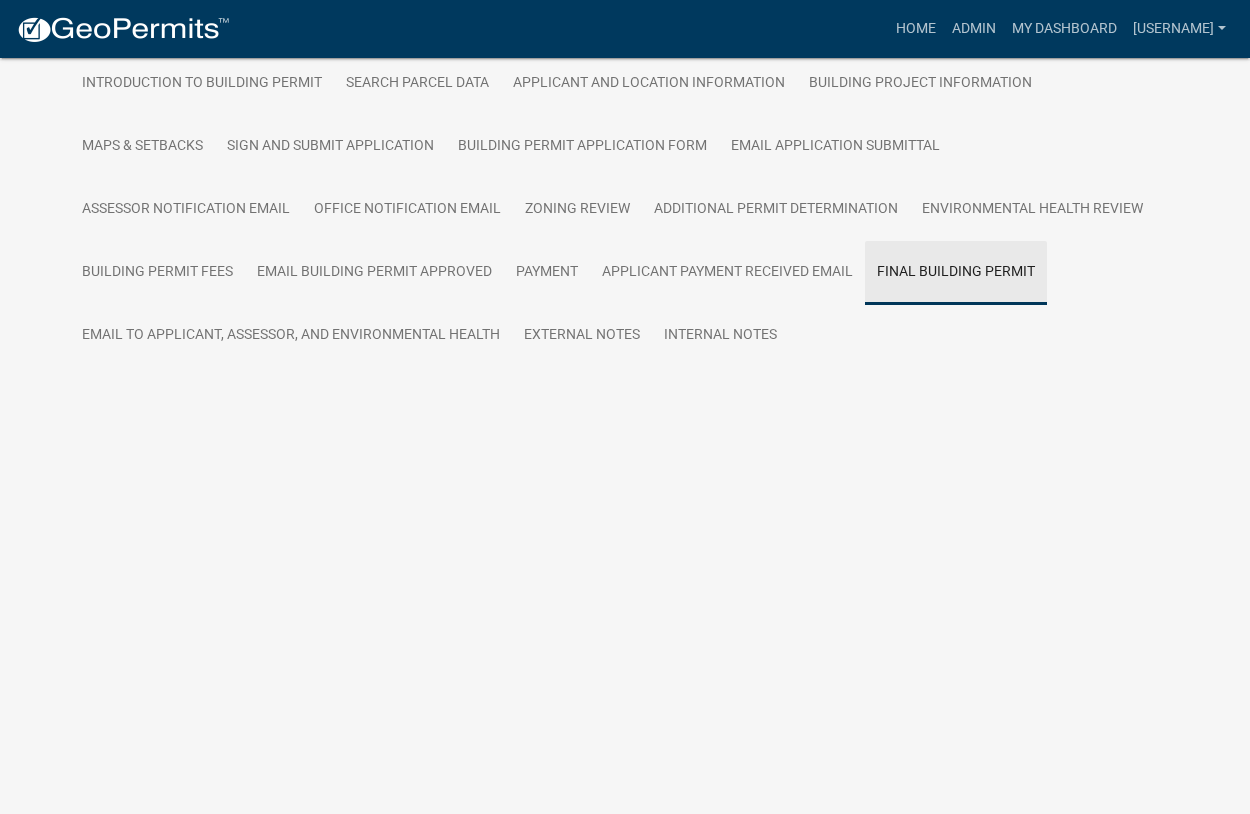 scroll, scrollTop: 74, scrollLeft: 0, axis: vertical 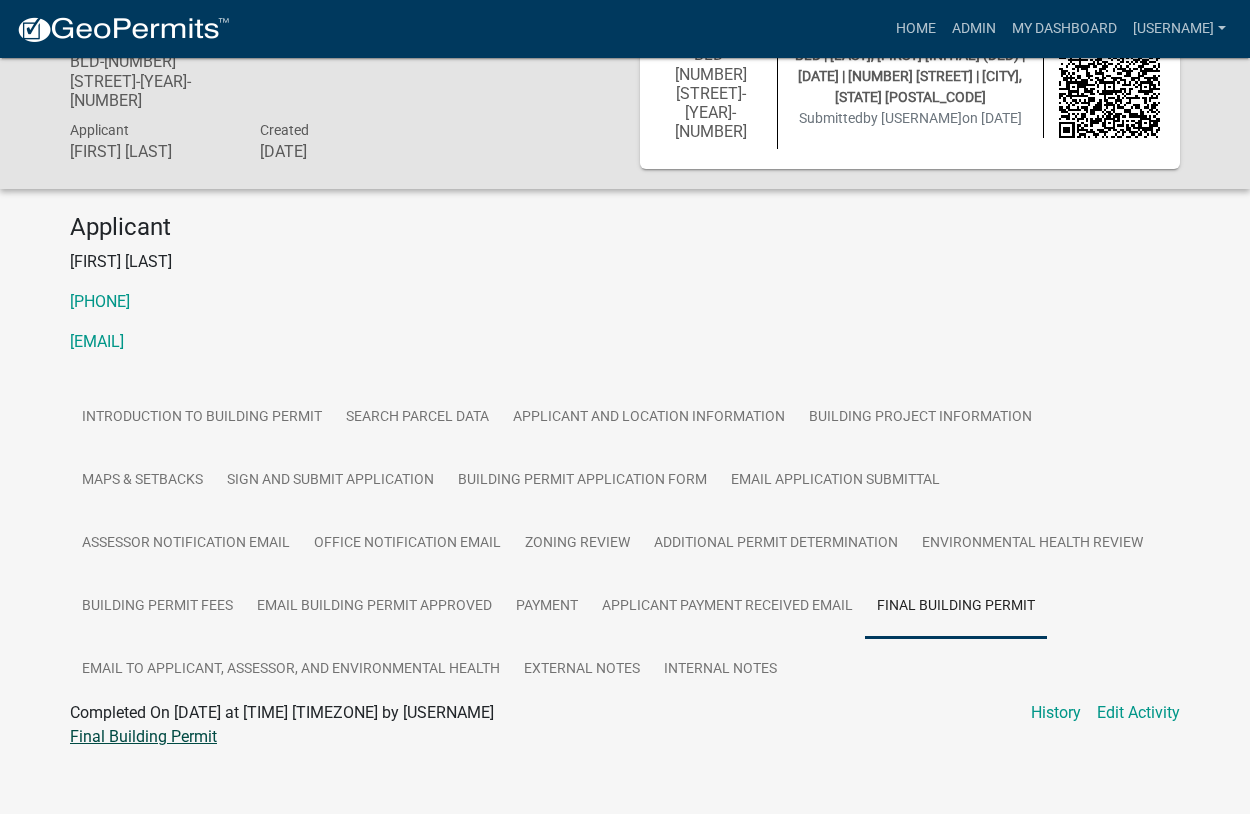 click on "Final Building Permit" 